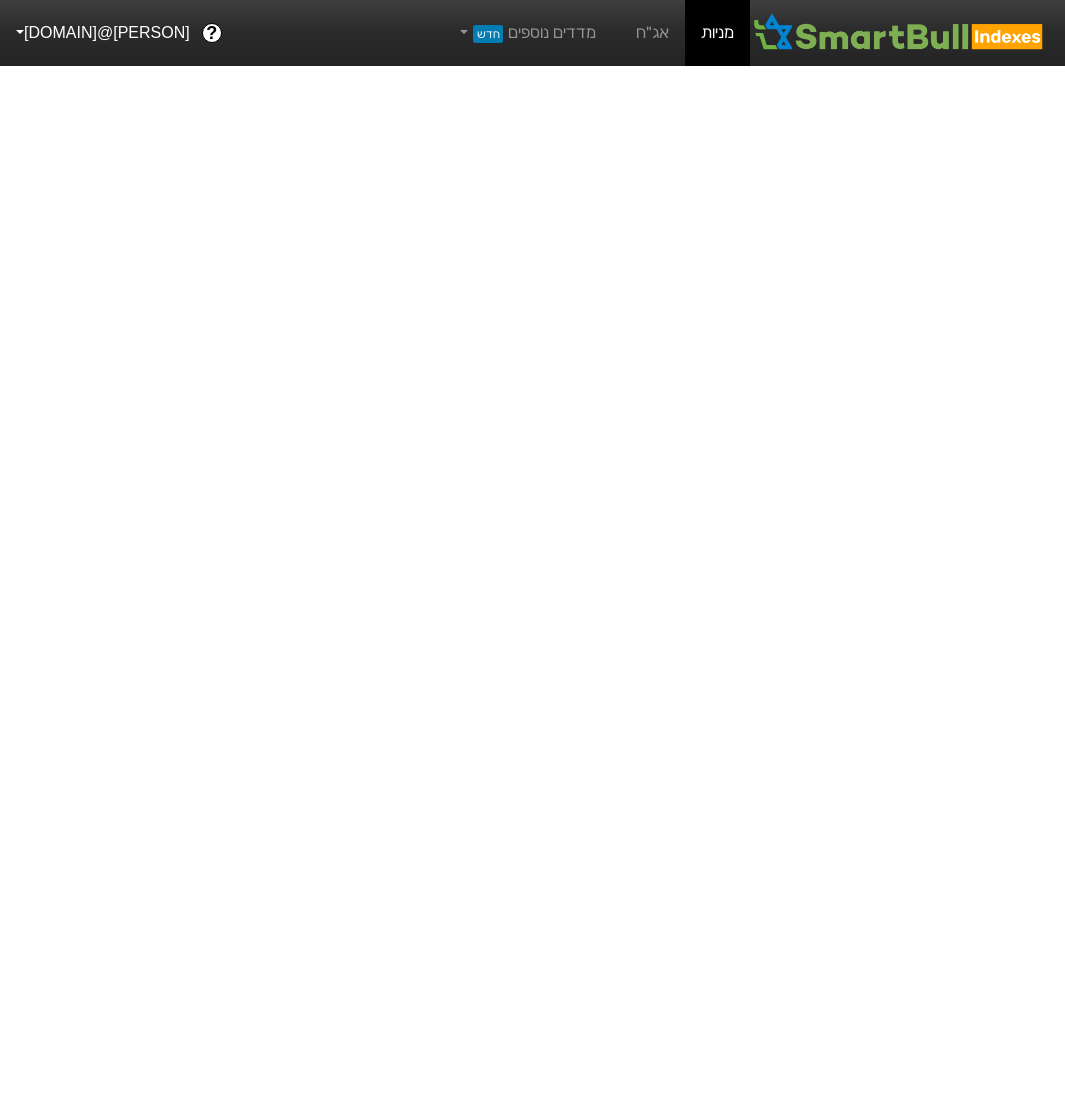 scroll, scrollTop: 0, scrollLeft: 0, axis: both 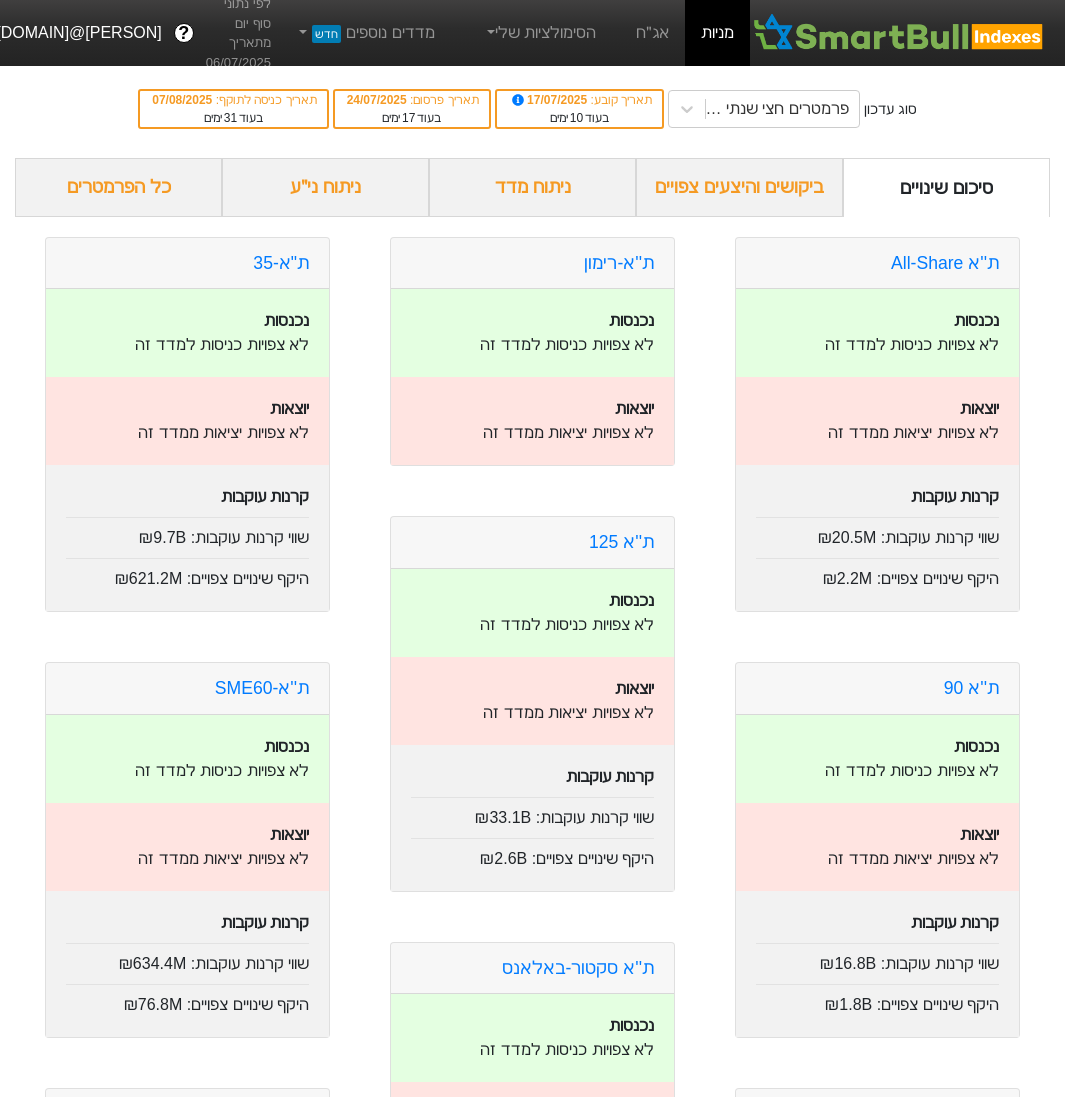 click on "ביקושים והיצעים צפויים" at bounding box center (739, 187) 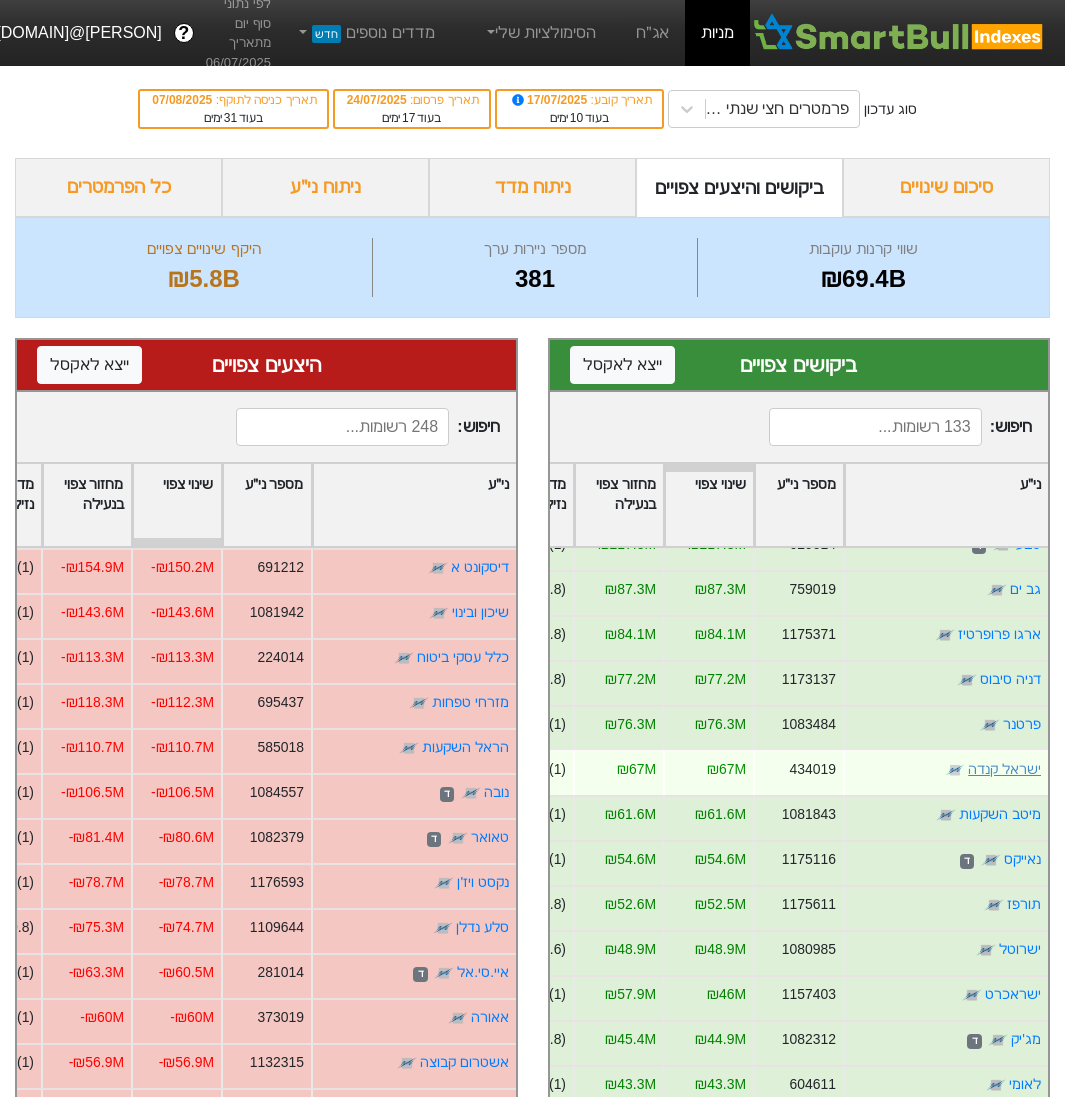 scroll, scrollTop: 118, scrollLeft: 0, axis: vertical 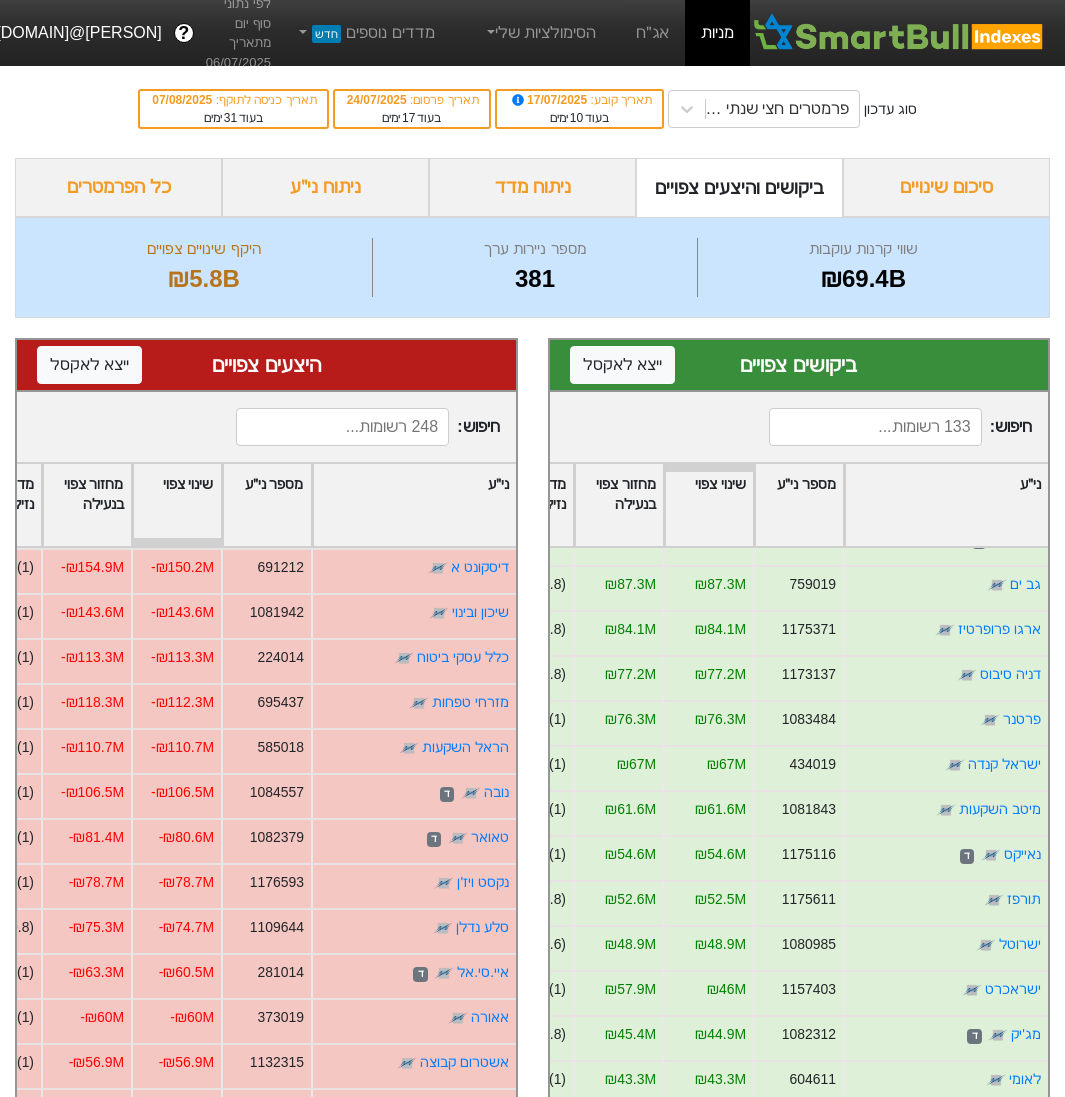 click at bounding box center [875, 427] 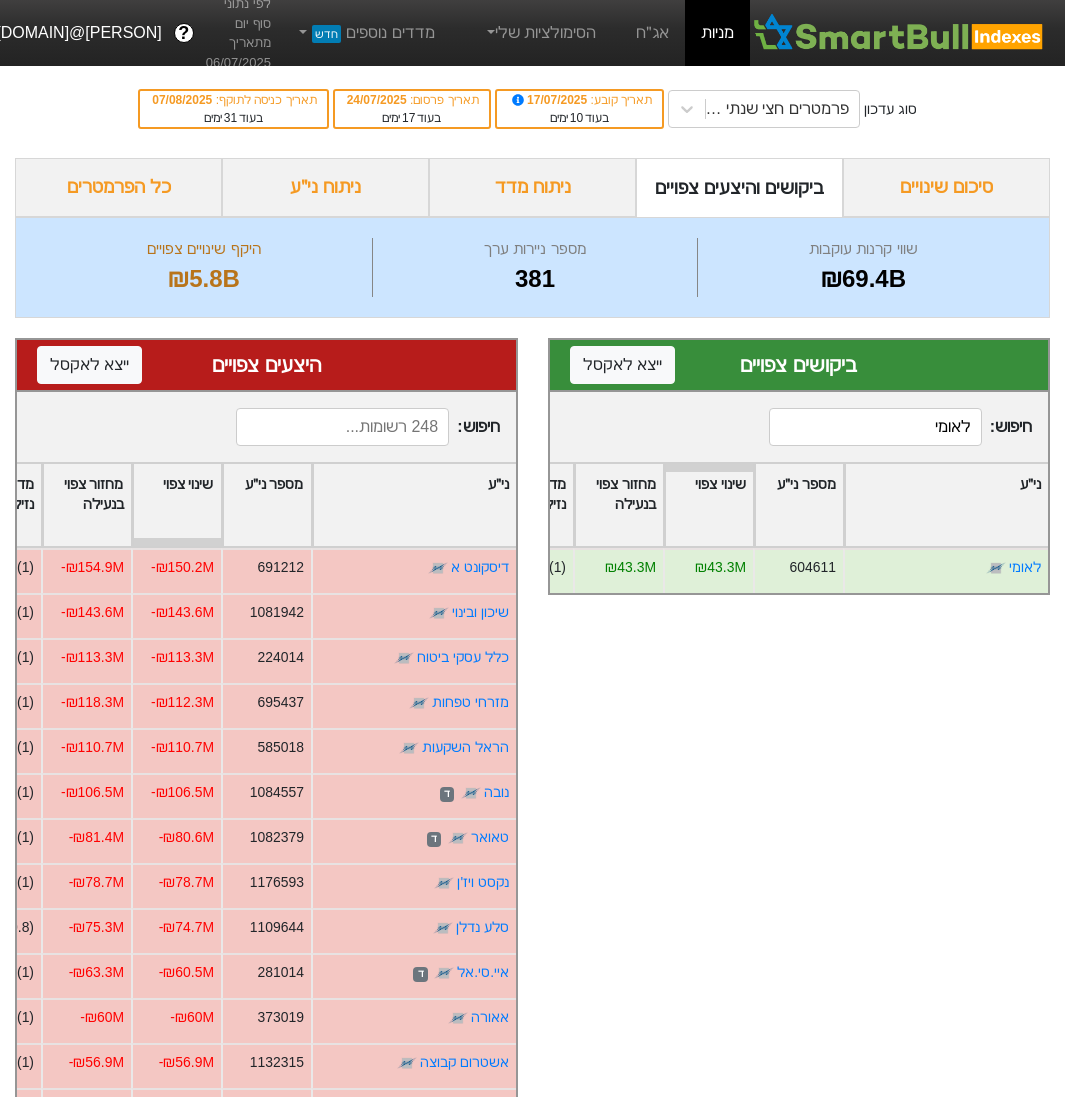 scroll, scrollTop: 0, scrollLeft: 0, axis: both 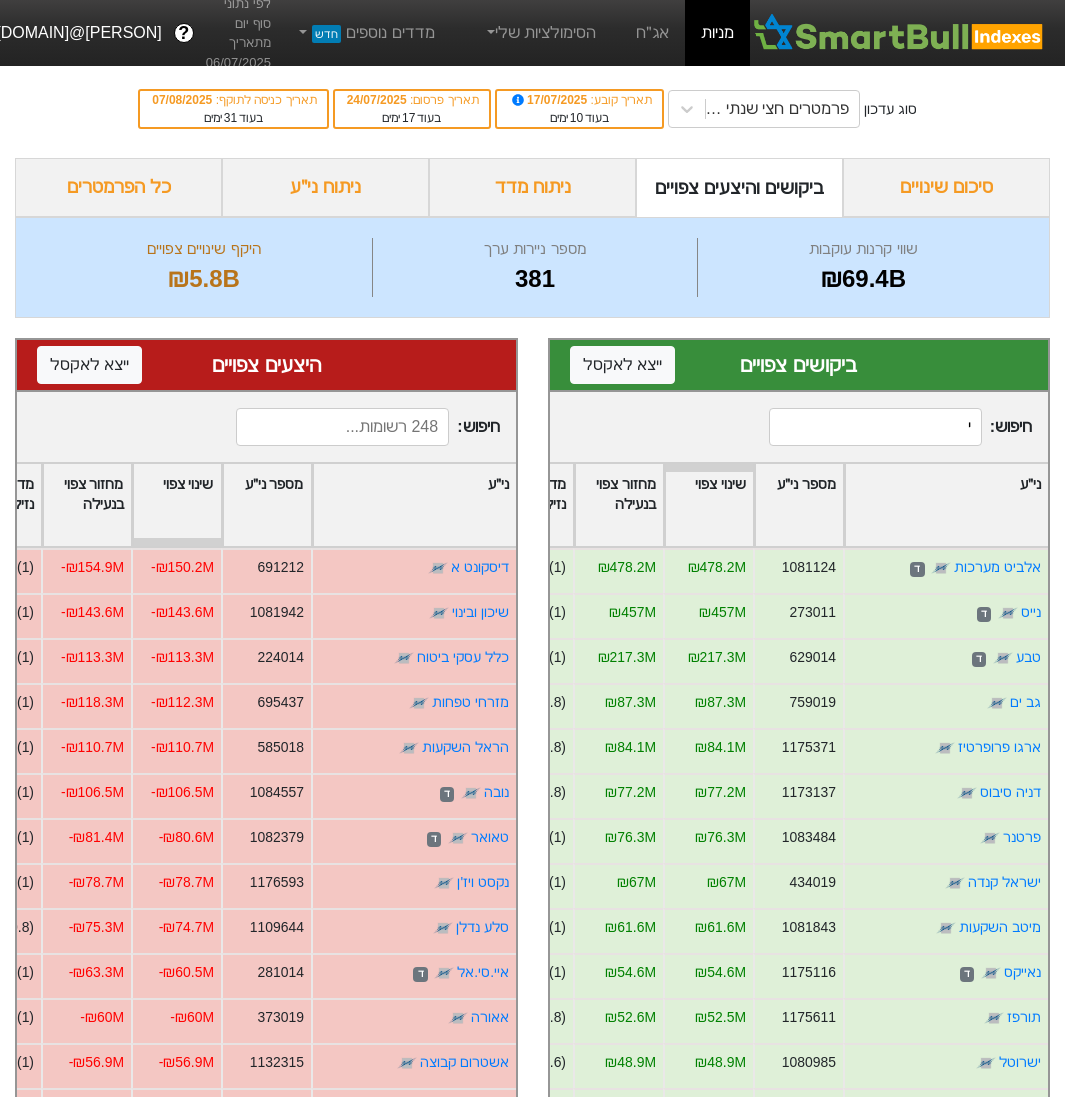 type on "יש" 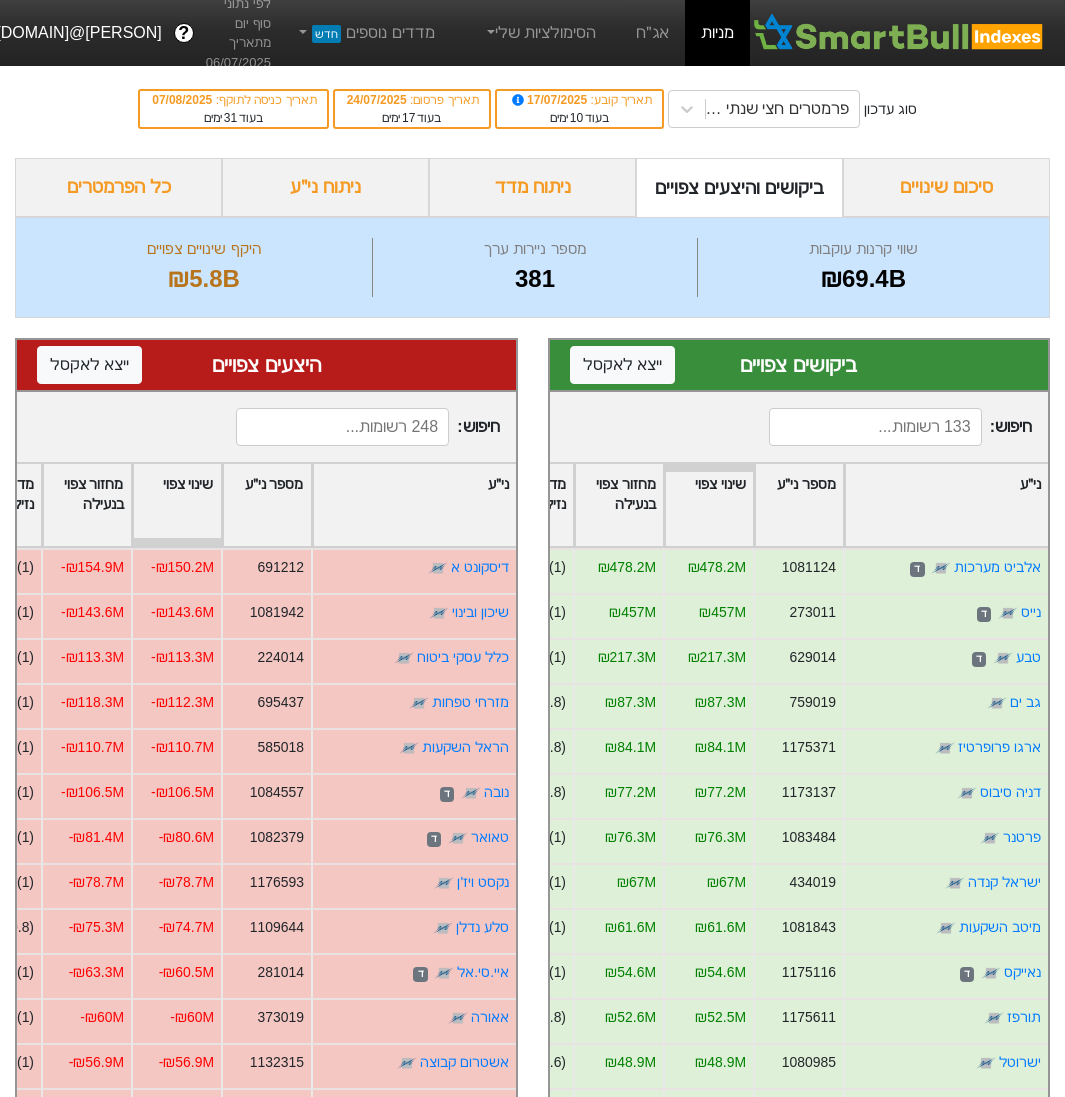 click on "חיפוש :" at bounding box center (799, 427) 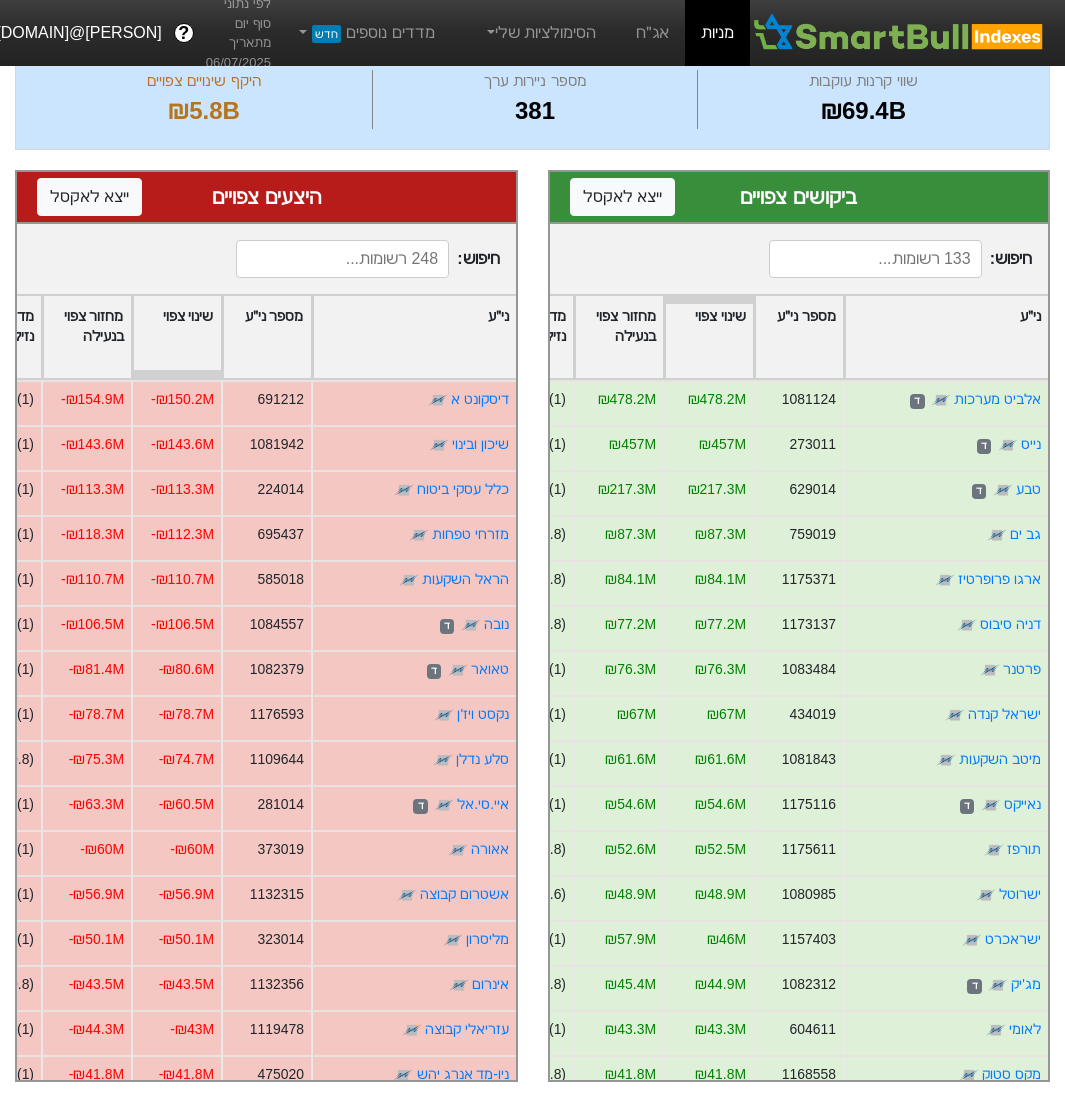 scroll, scrollTop: 171, scrollLeft: 0, axis: vertical 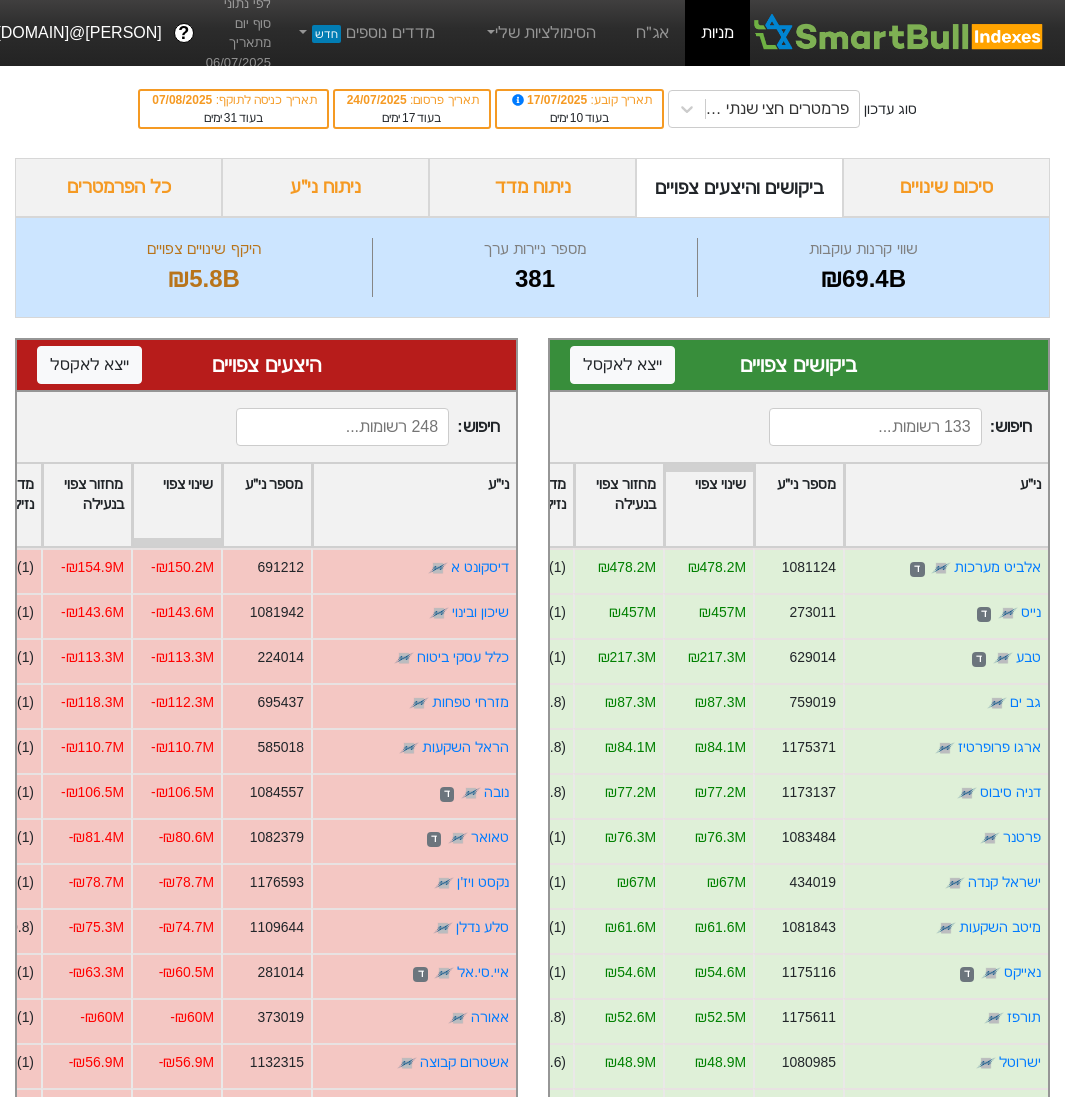 click on "ניתוח ני״ע" at bounding box center [325, 187] 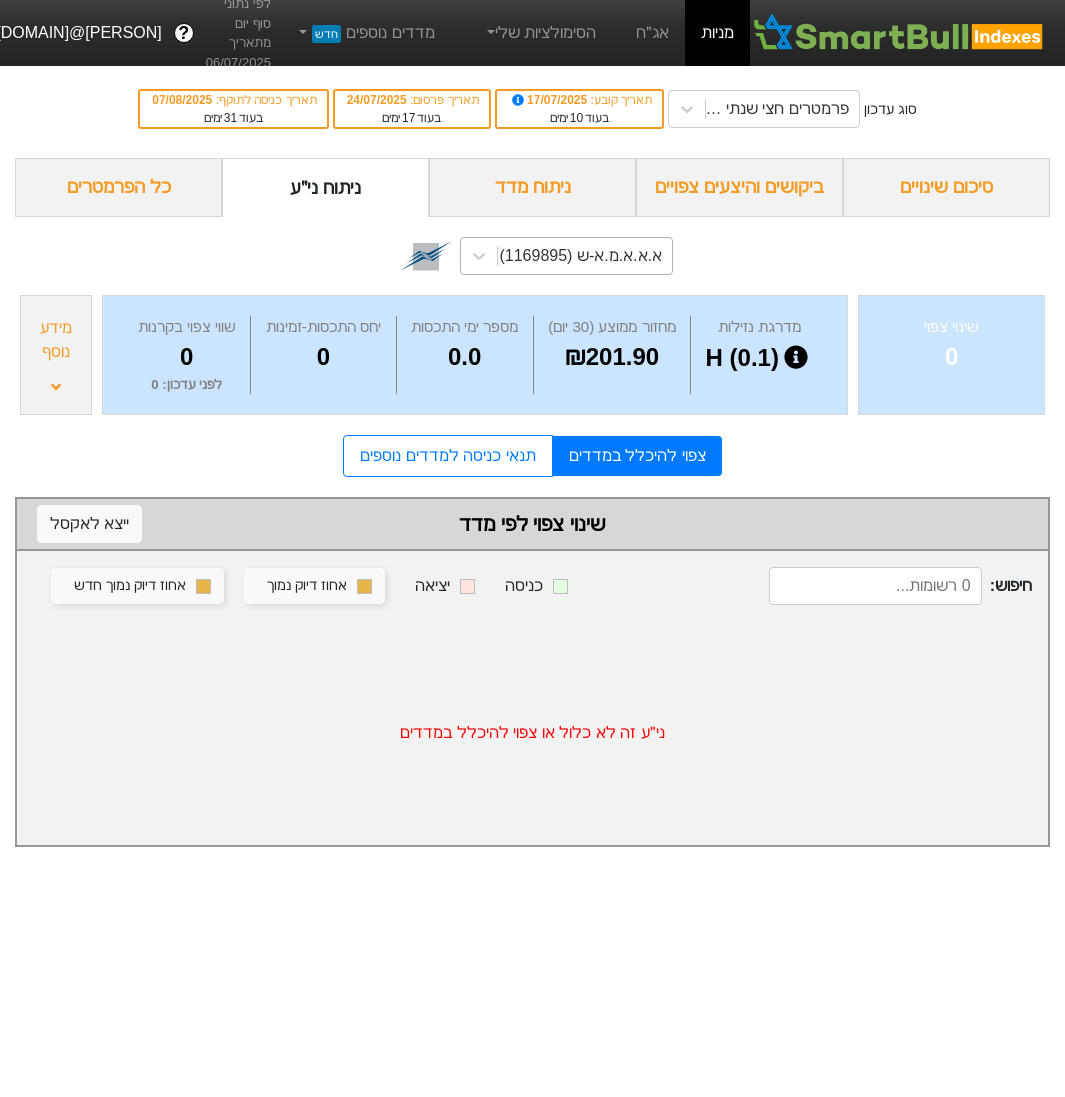 click on "א.א.א.מ.א-ש (1169895)" at bounding box center (585, 256) 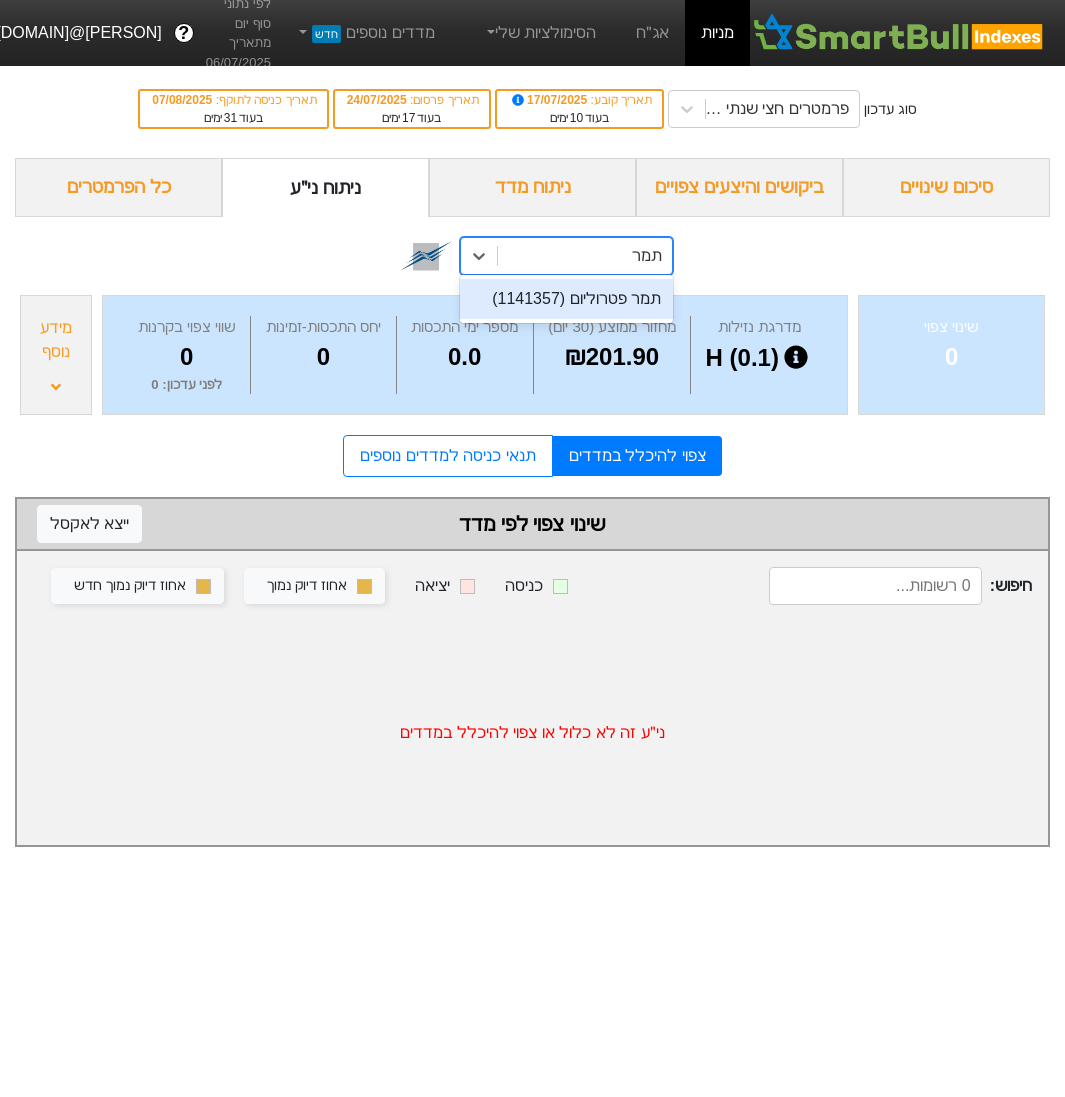 click on "תמר פטרוליום (1141357)" at bounding box center [566, 299] 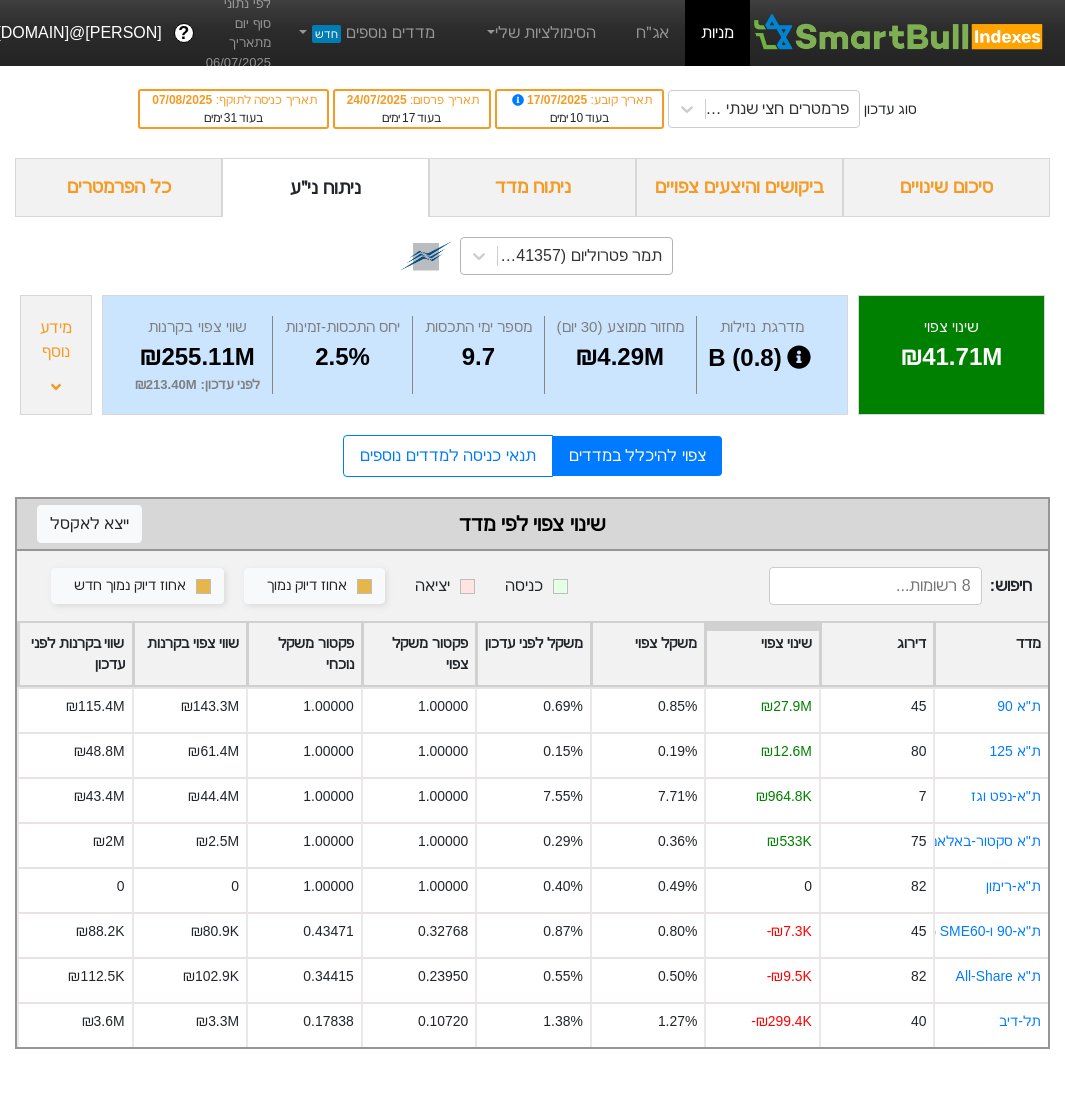 click on "מידע נוסף" at bounding box center (56, 340) 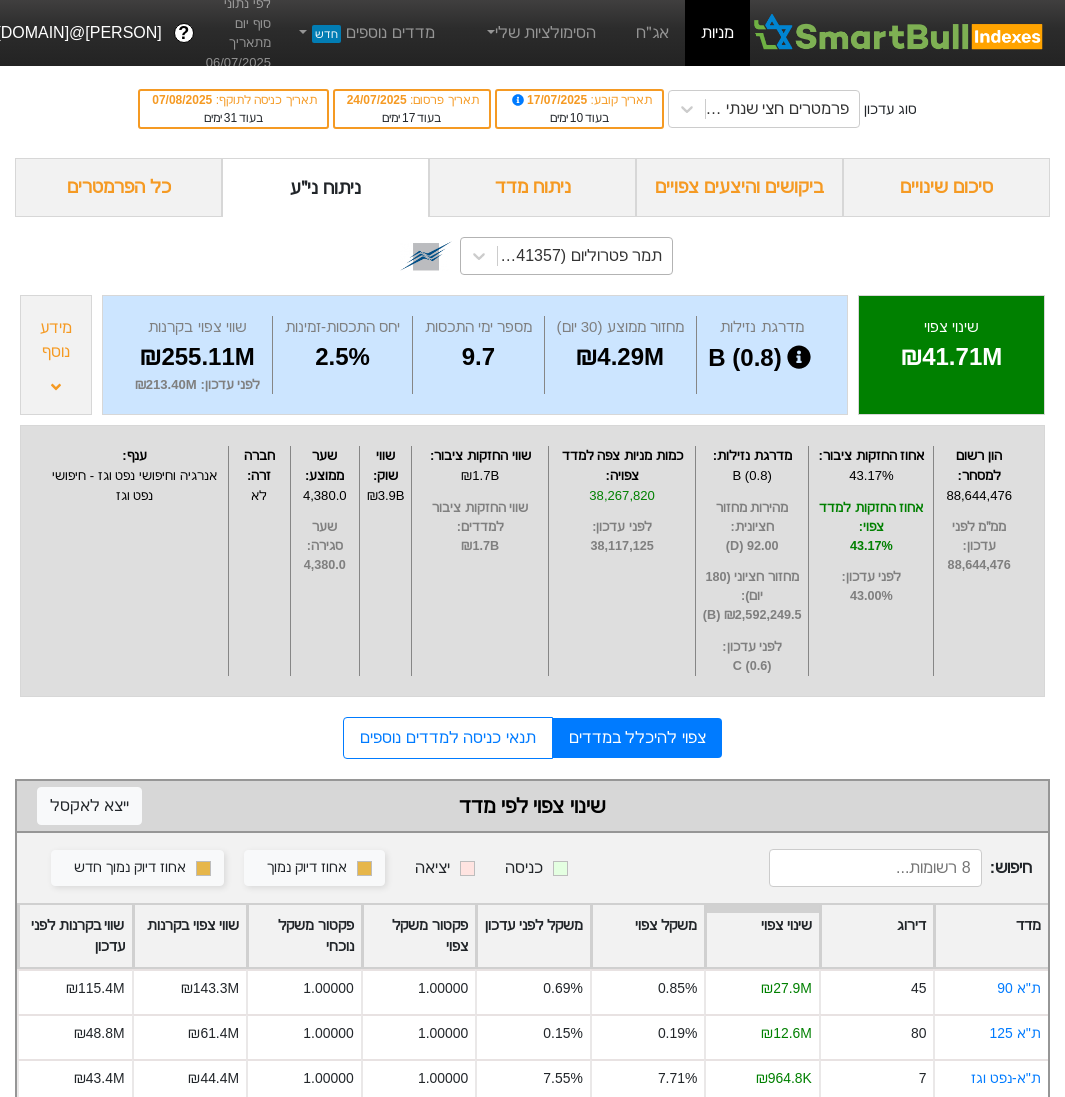 click on "מידע נוסף" at bounding box center [56, 340] 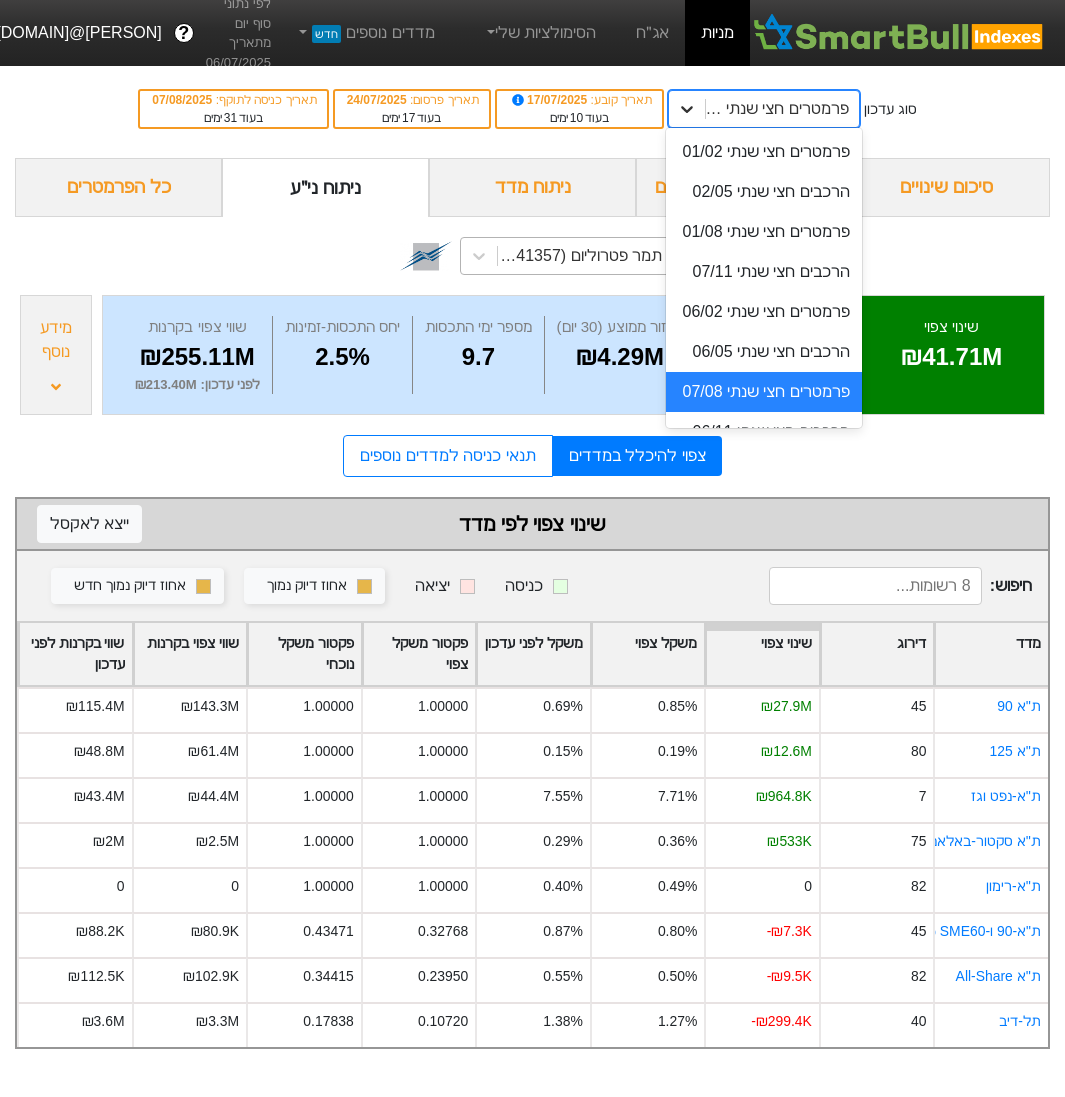 click at bounding box center [687, 109] 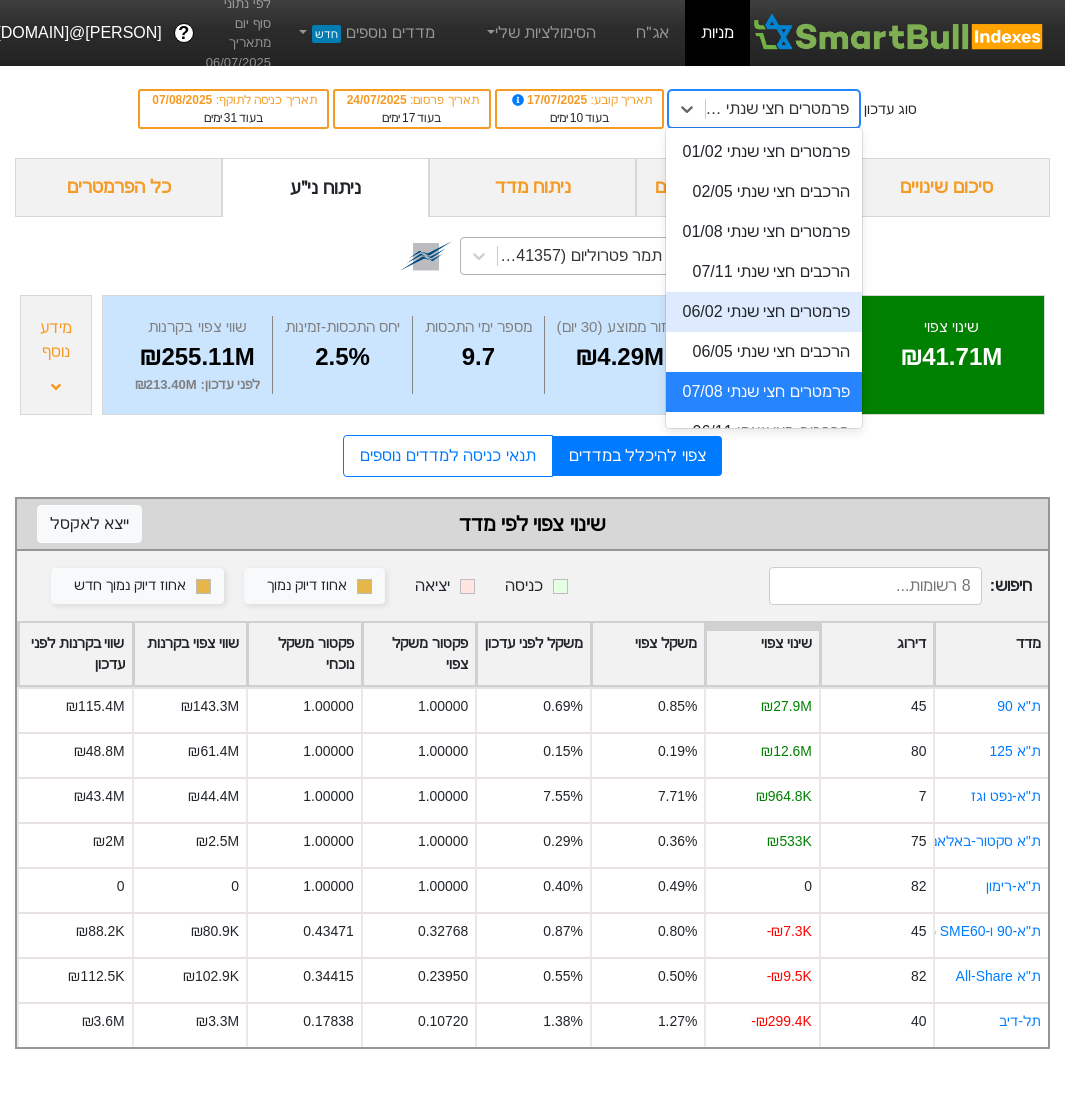 scroll, scrollTop: 28, scrollLeft: 0, axis: vertical 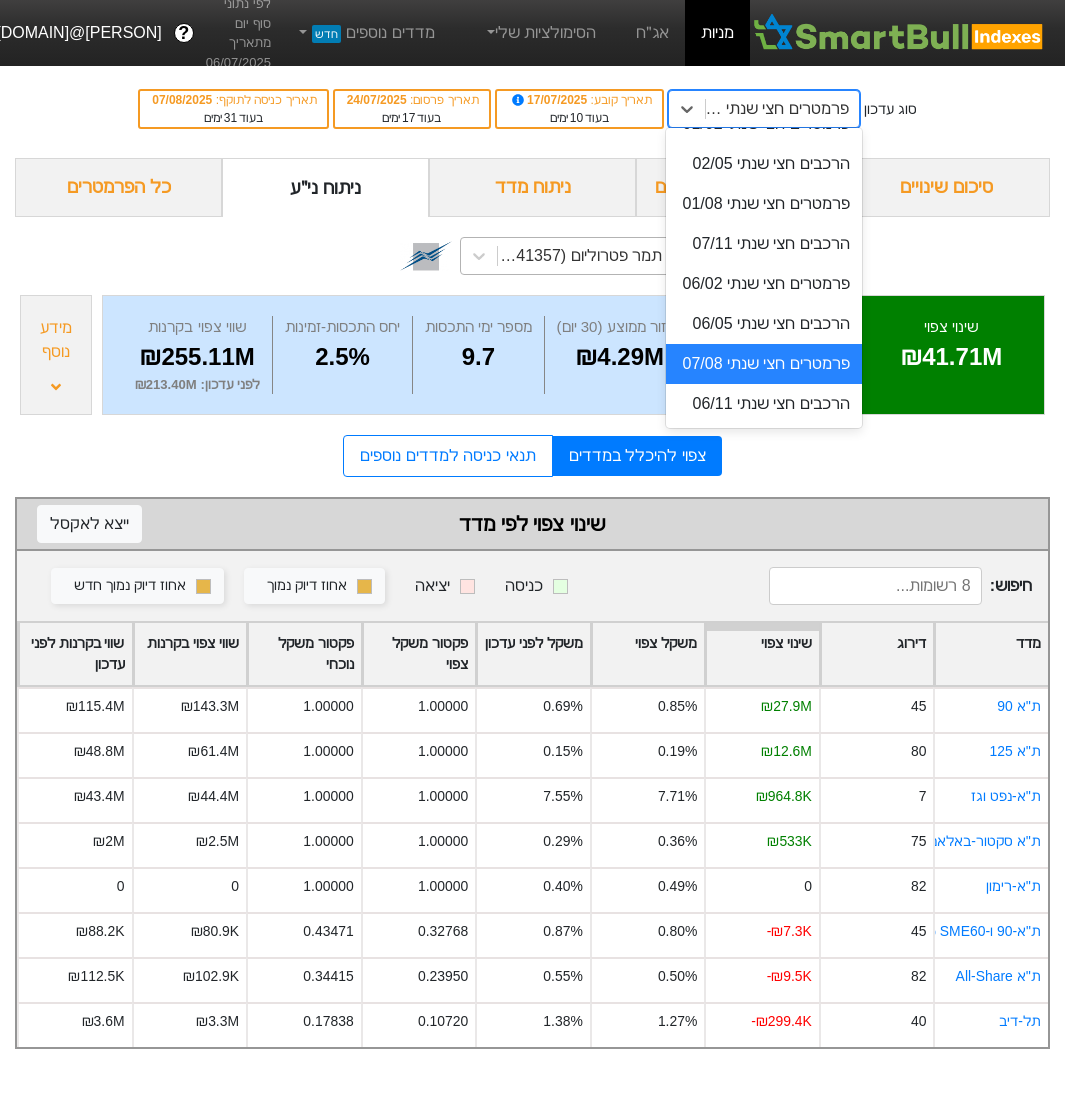 click on "פרמטרים חצי שנתי 07/08" at bounding box center (764, 364) 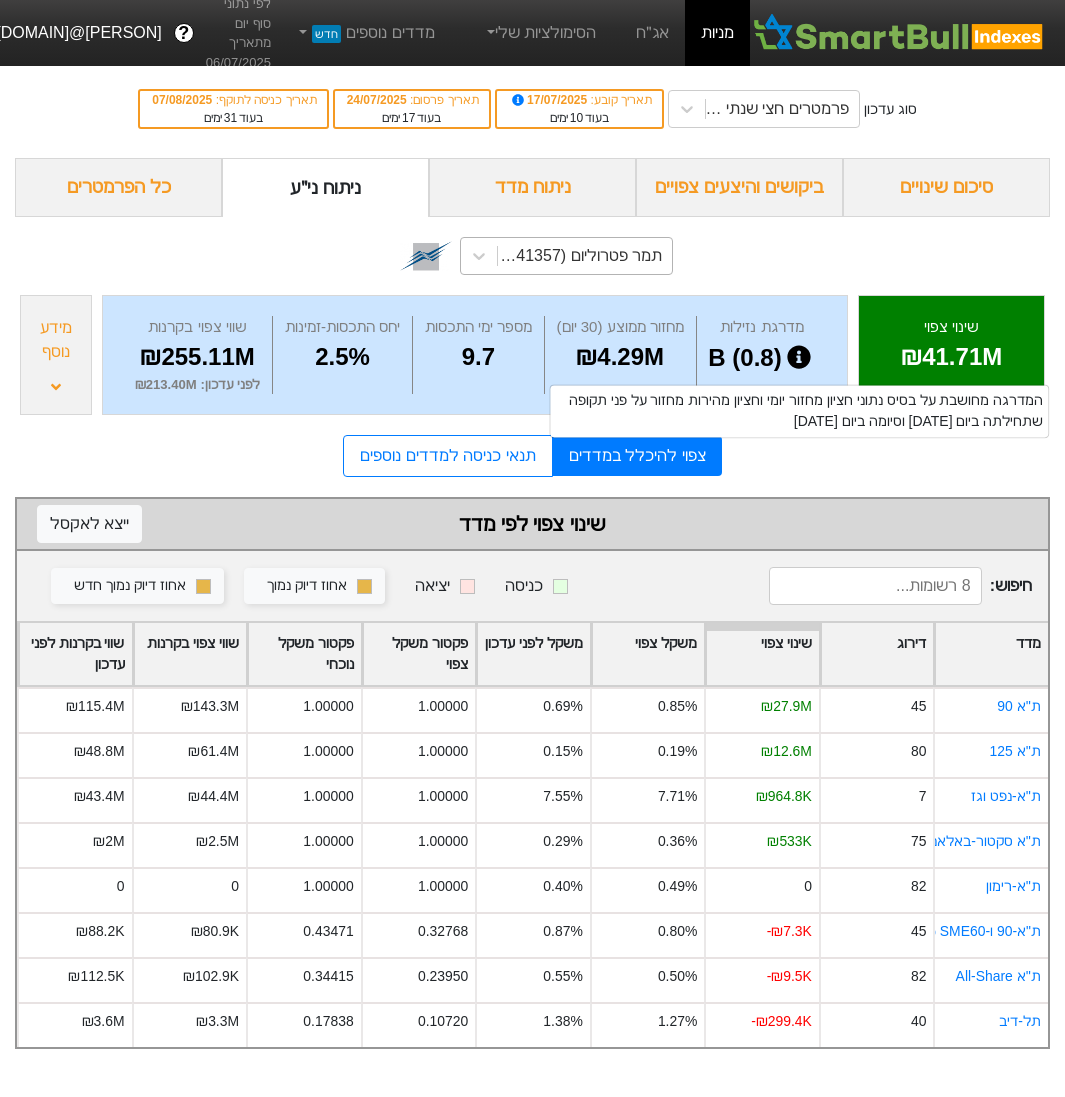 click on "מידע נוסף" at bounding box center [56, 355] 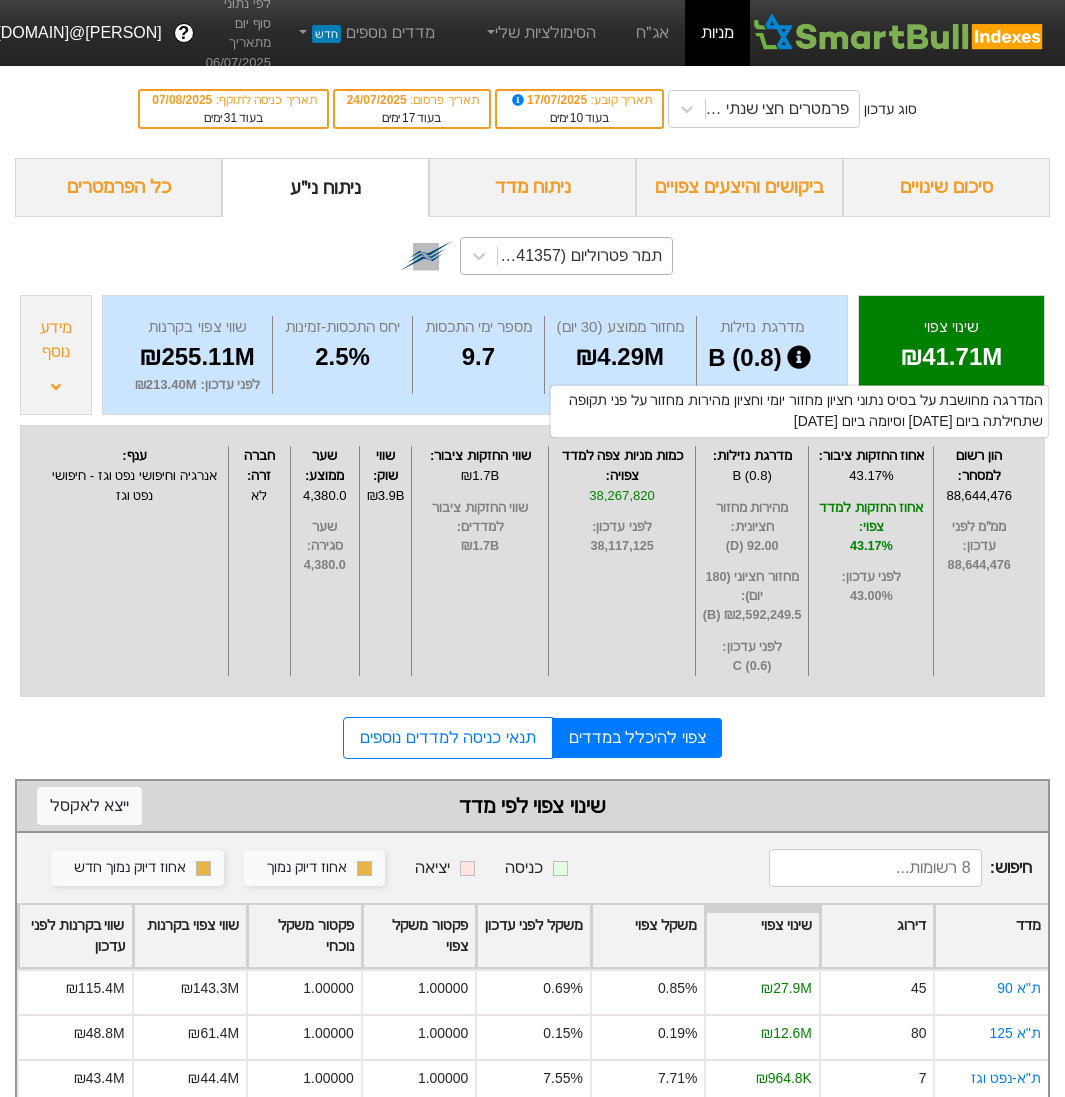 click on "מידע נוסף" at bounding box center (56, 355) 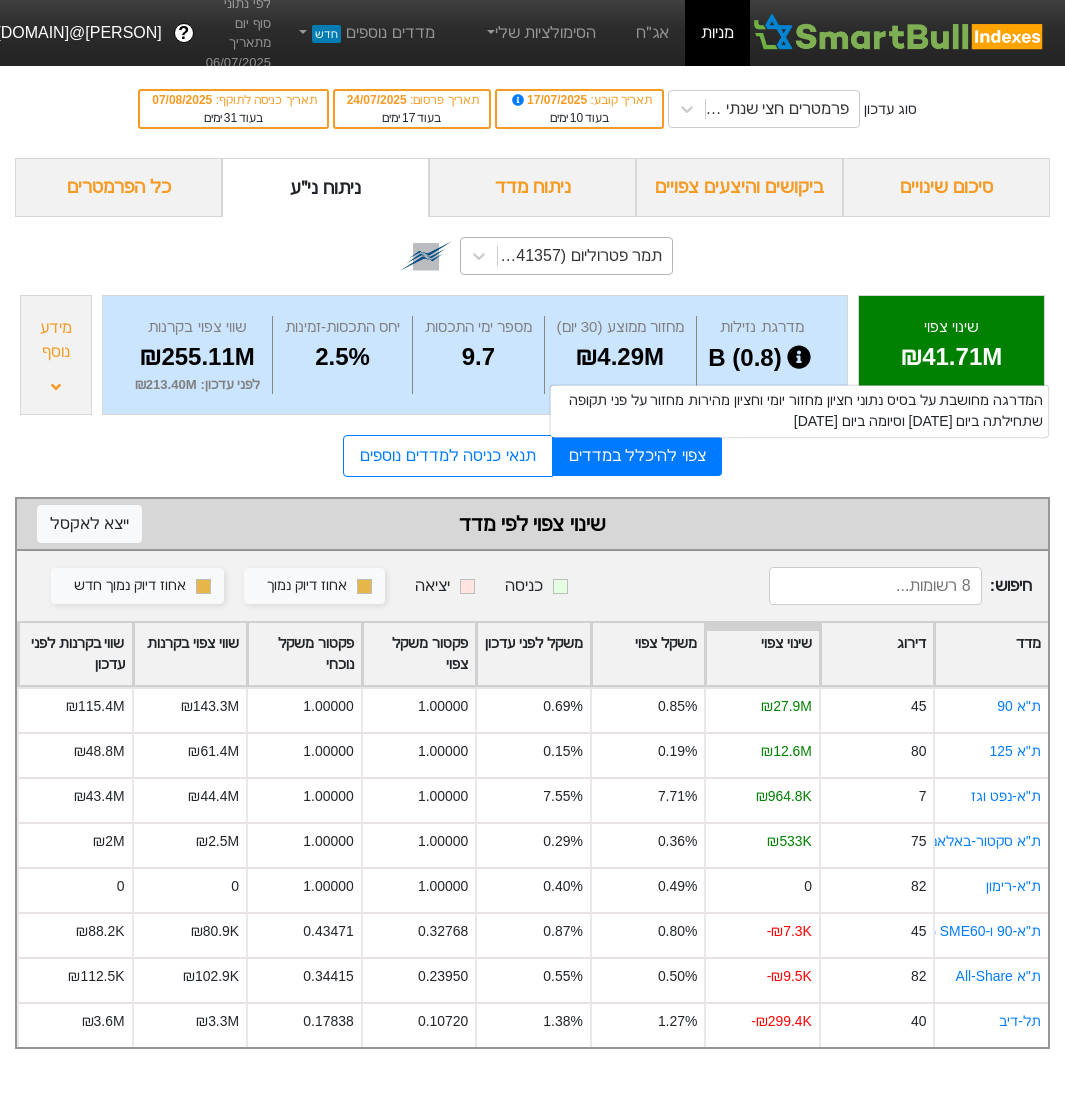 click on "תמר פטרוליום (1141357)" at bounding box center (579, 256) 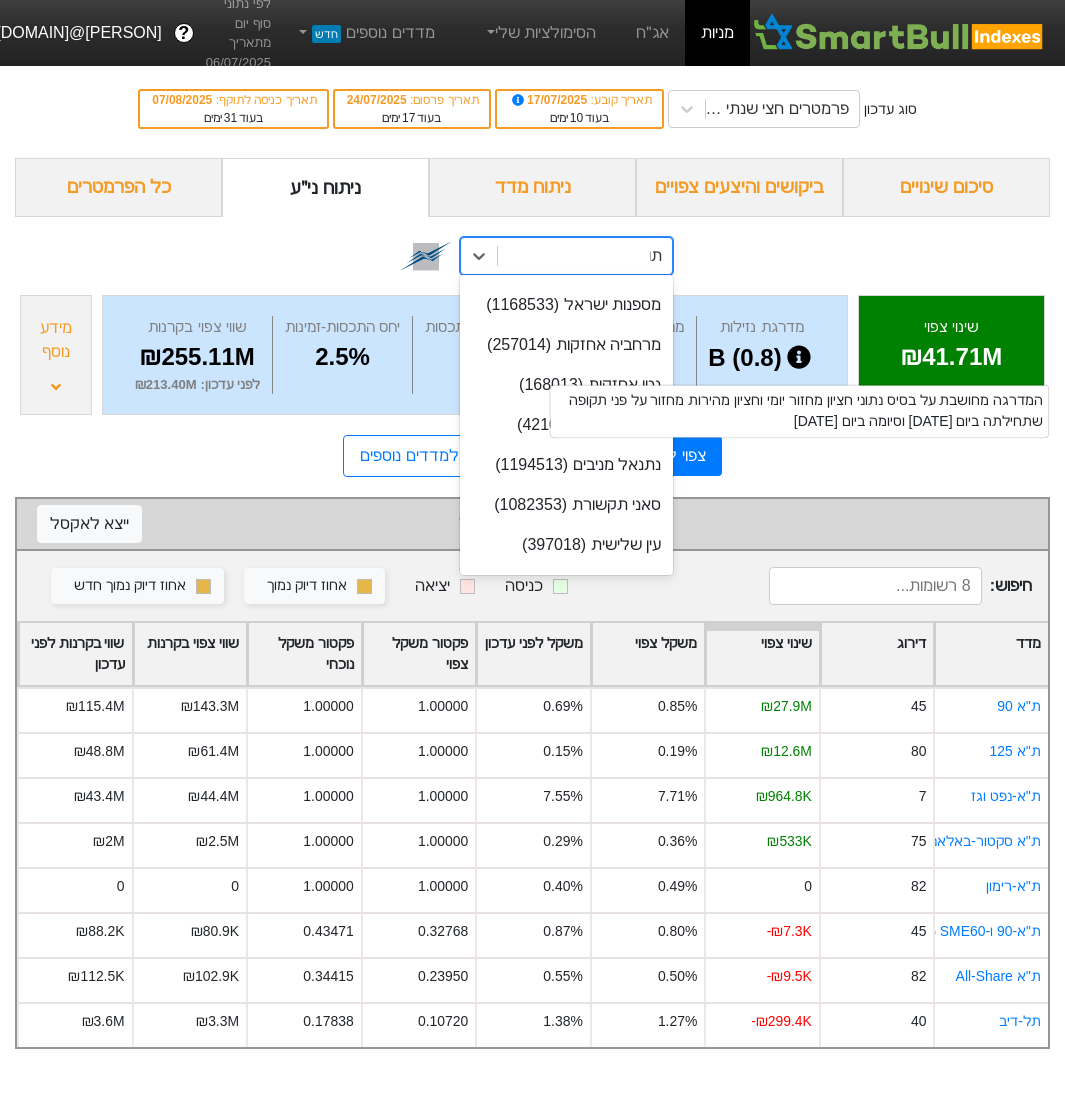 scroll, scrollTop: 0, scrollLeft: 0, axis: both 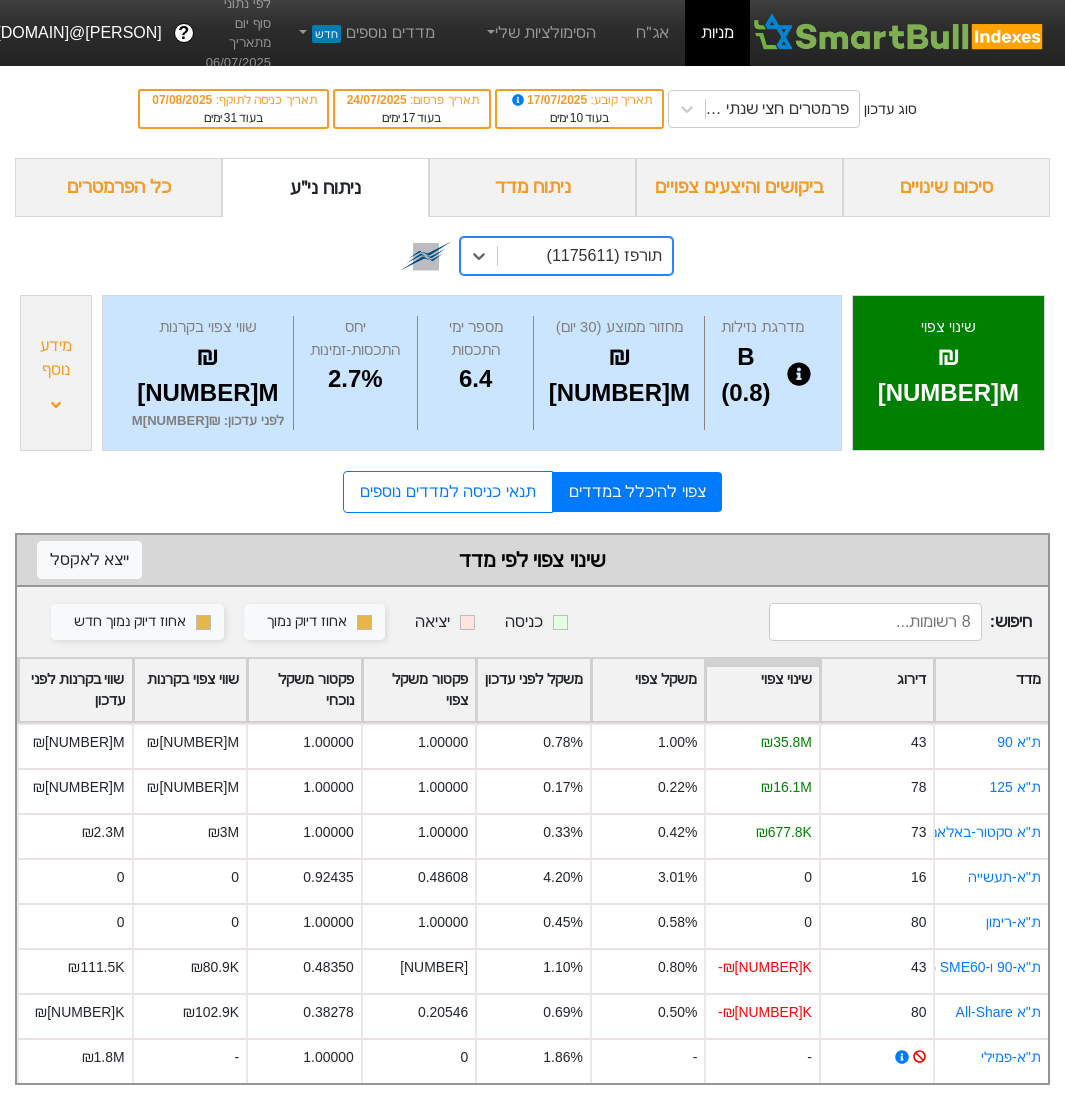 click on "תורפז (1175611)" at bounding box center [585, 256] 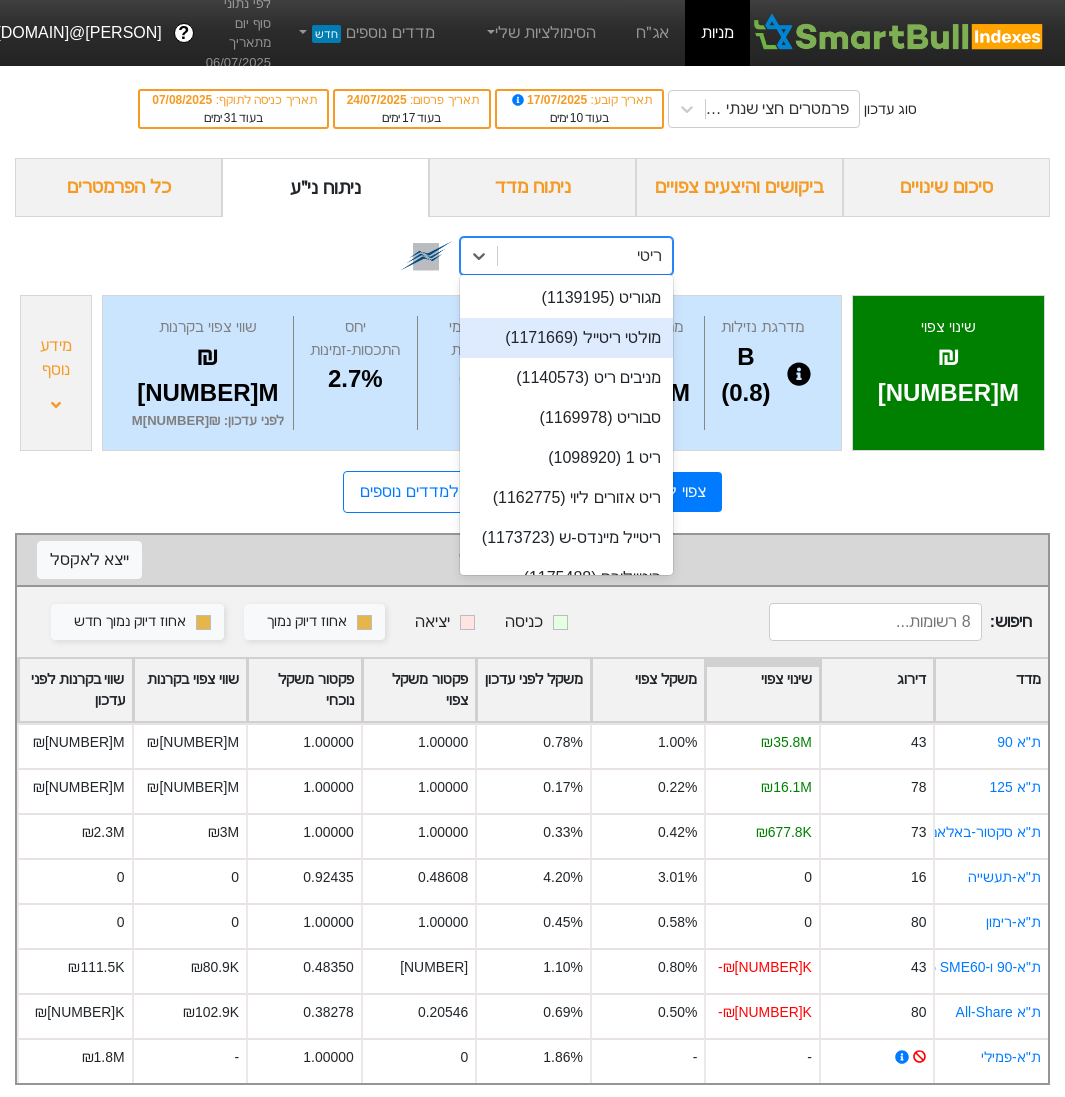 scroll, scrollTop: 0, scrollLeft: 0, axis: both 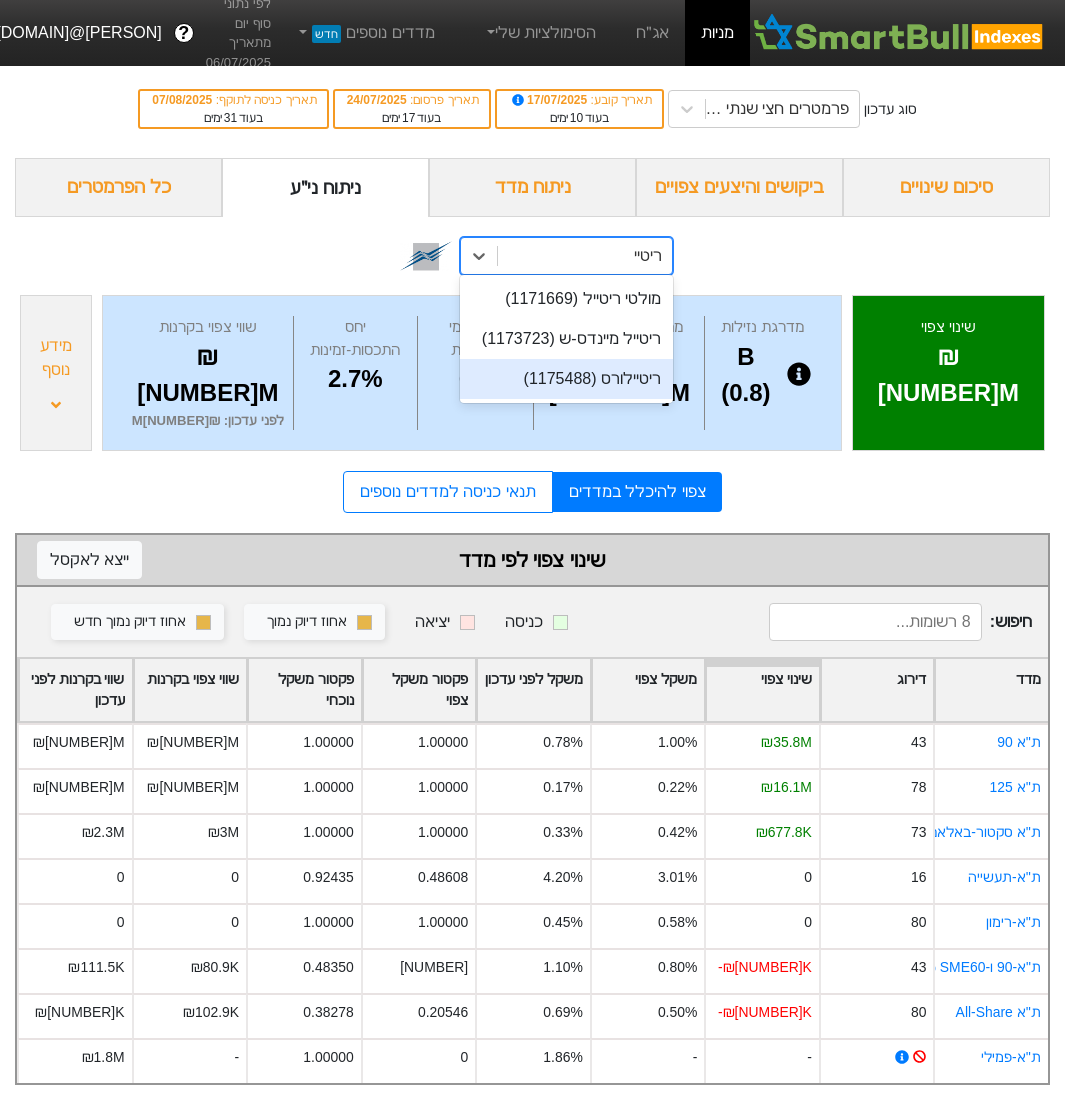 click on "ריטיילורס (1175488)" at bounding box center [566, 379] 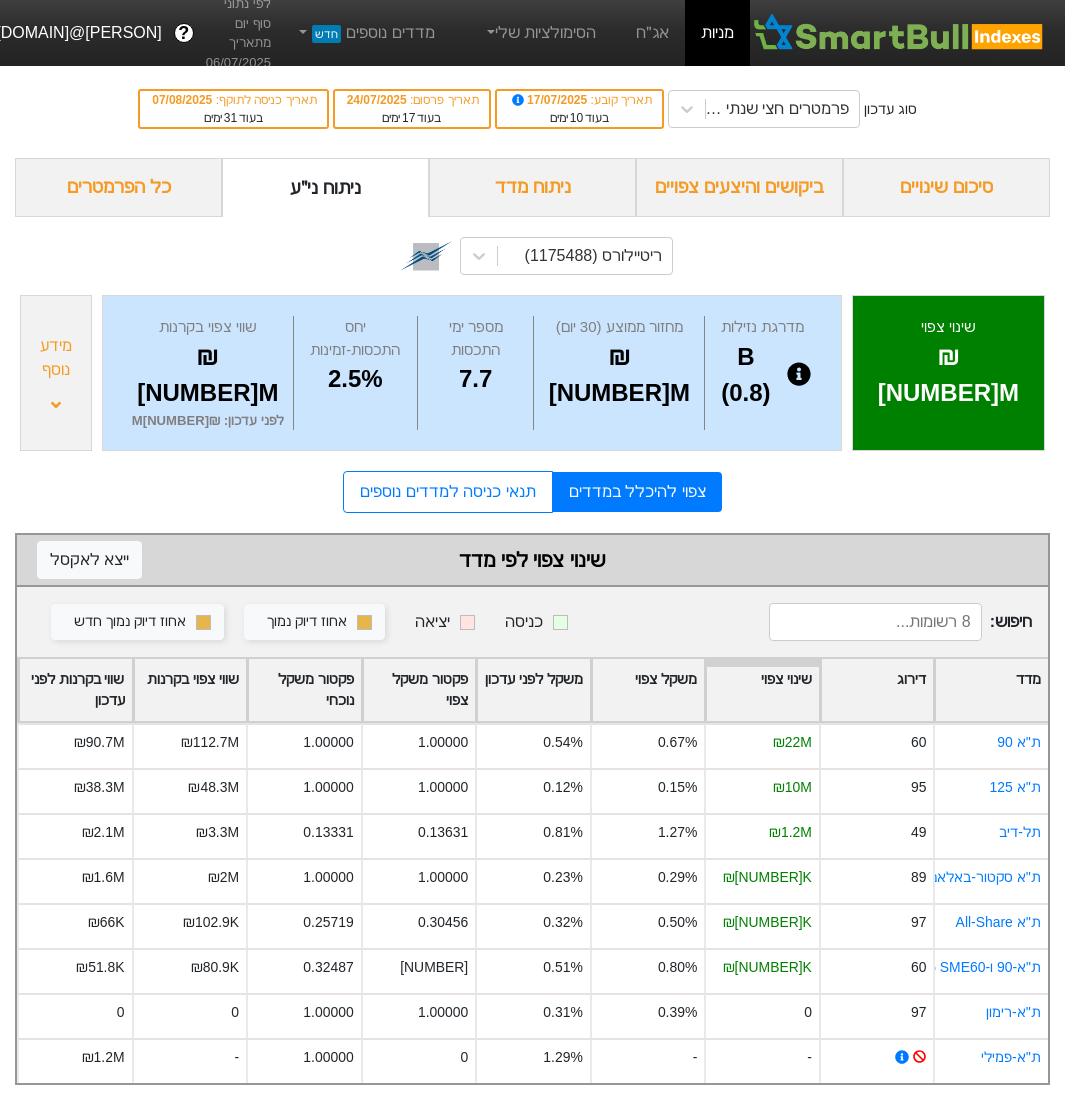 click on "ריטיילורס (1175488)" at bounding box center [532, 256] 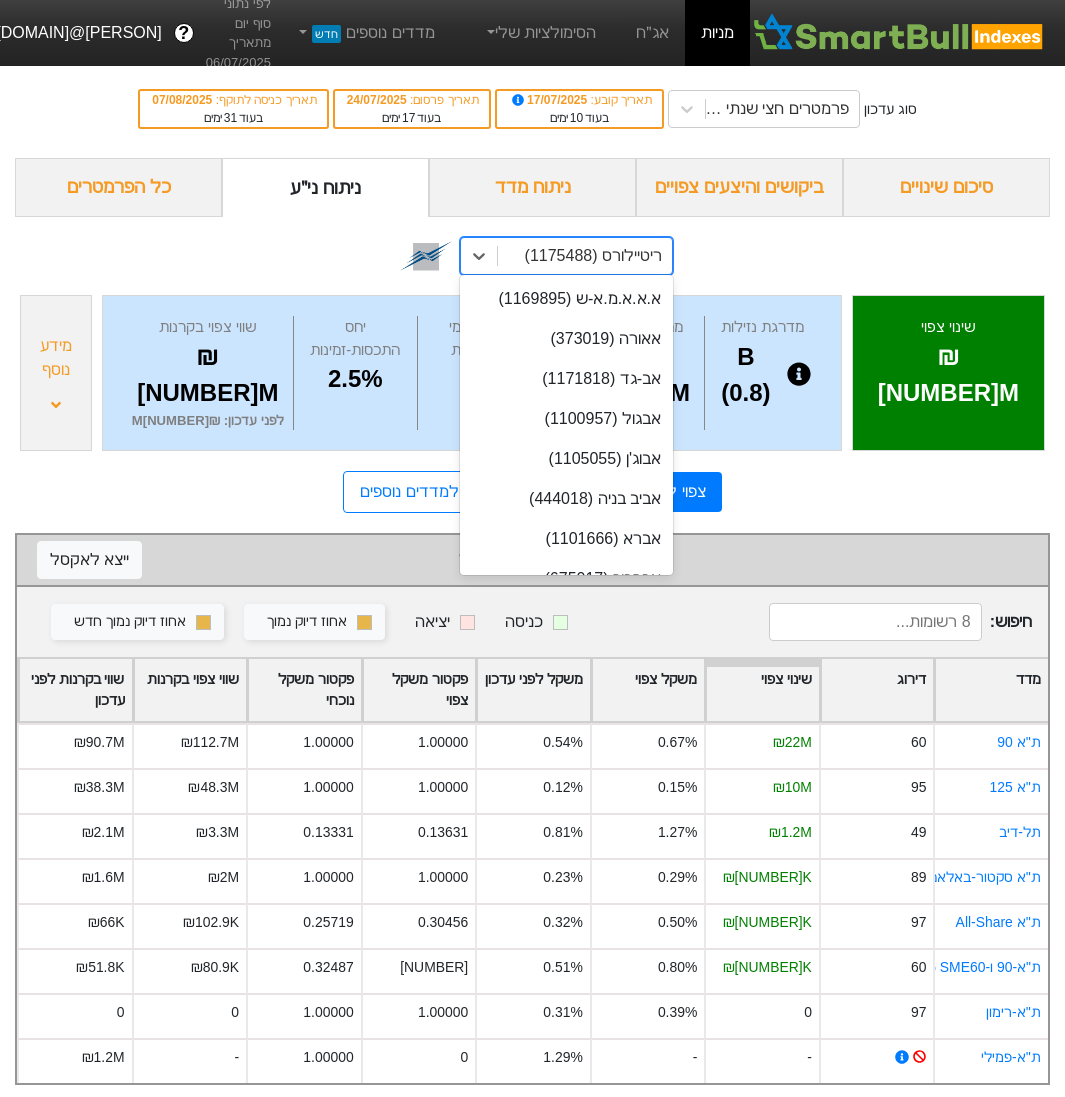 click on "ריטיילורס (1175488)" at bounding box center (593, 256) 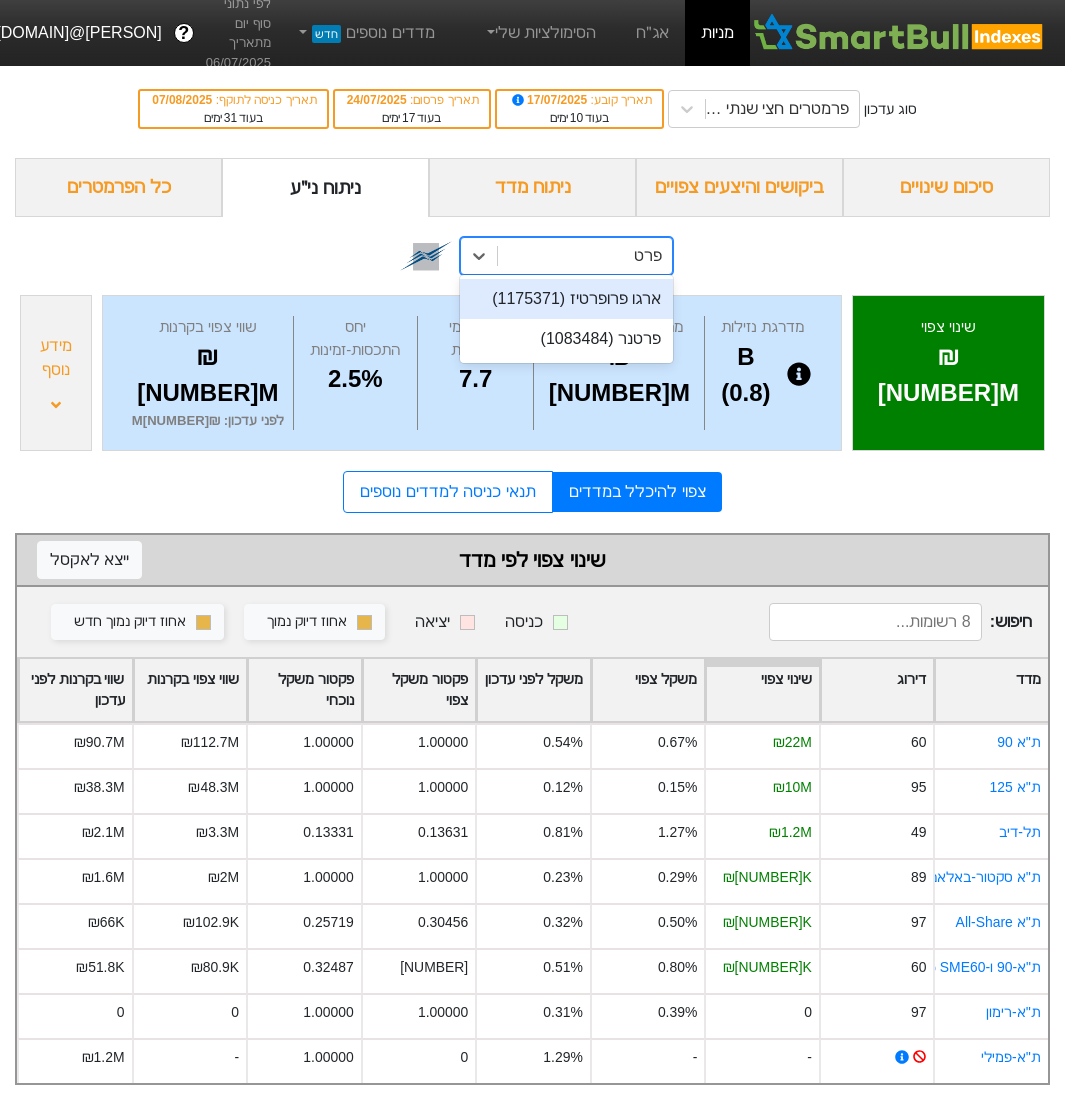 scroll, scrollTop: 0, scrollLeft: 0, axis: both 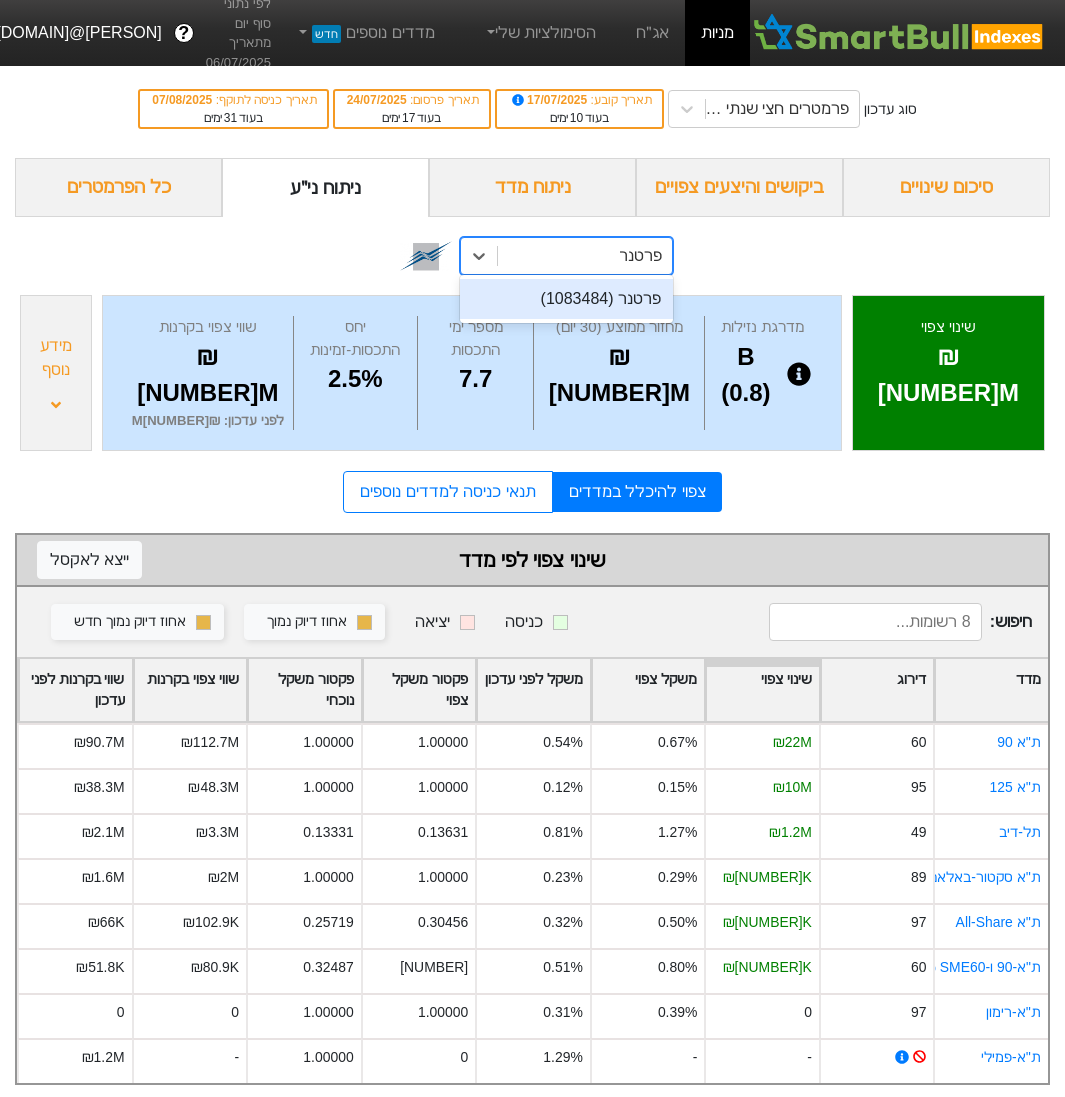 click on "פרטנר (1083484)" at bounding box center (566, 299) 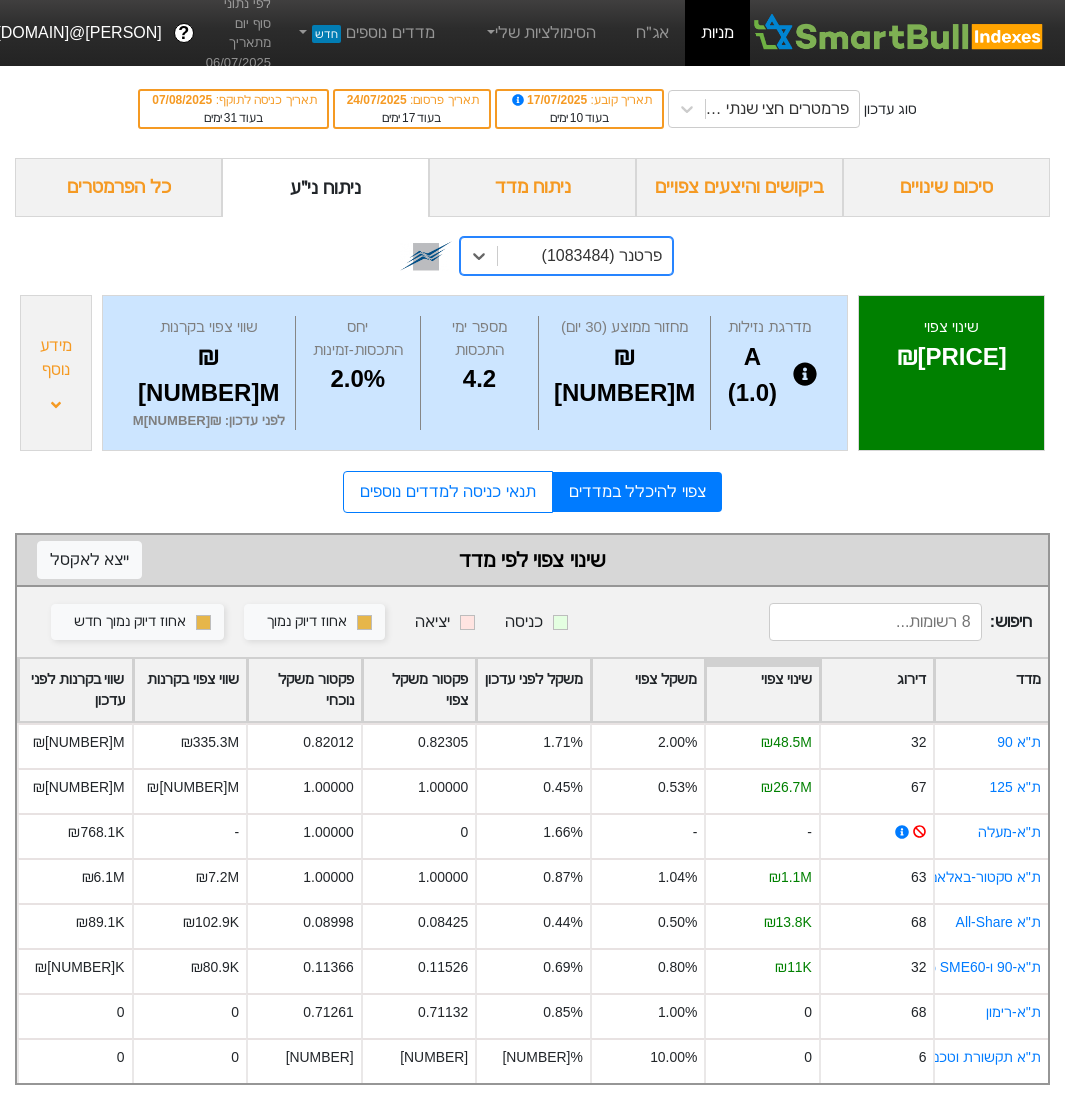 click on "פרטנר (1083484)" at bounding box center [585, 256] 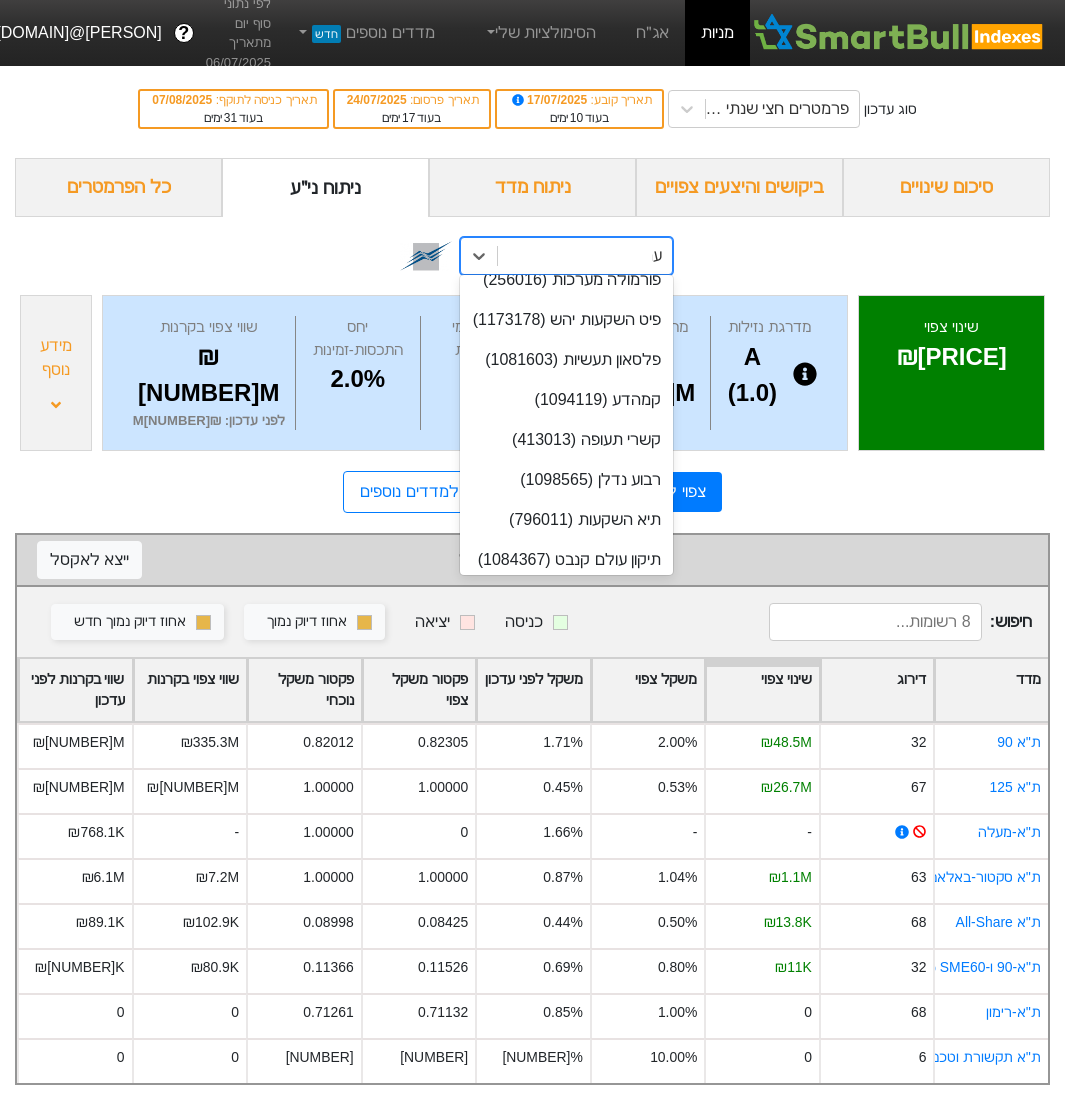 scroll, scrollTop: 0, scrollLeft: 0, axis: both 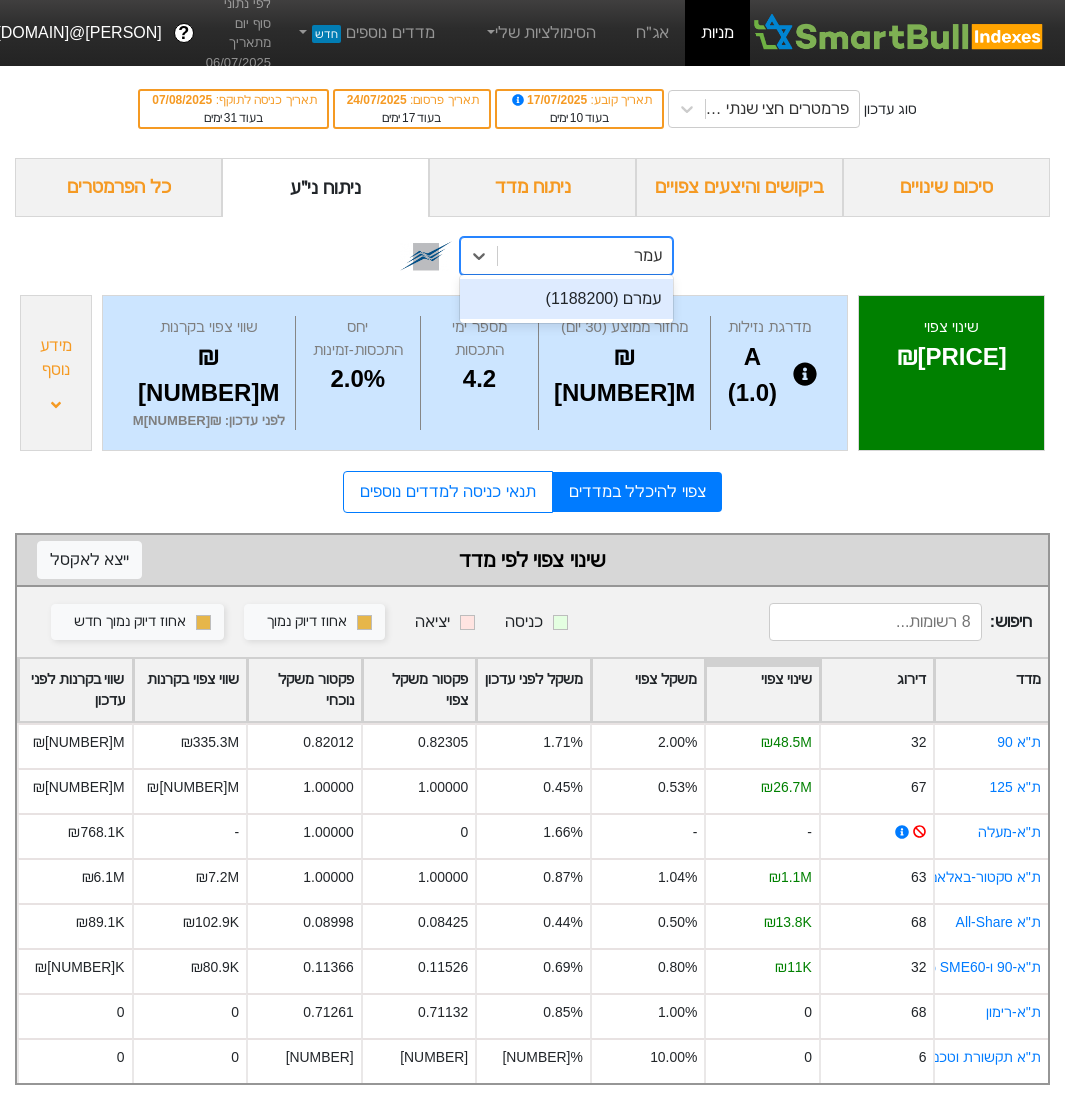 click on "עמרם (1188200)" at bounding box center (566, 299) 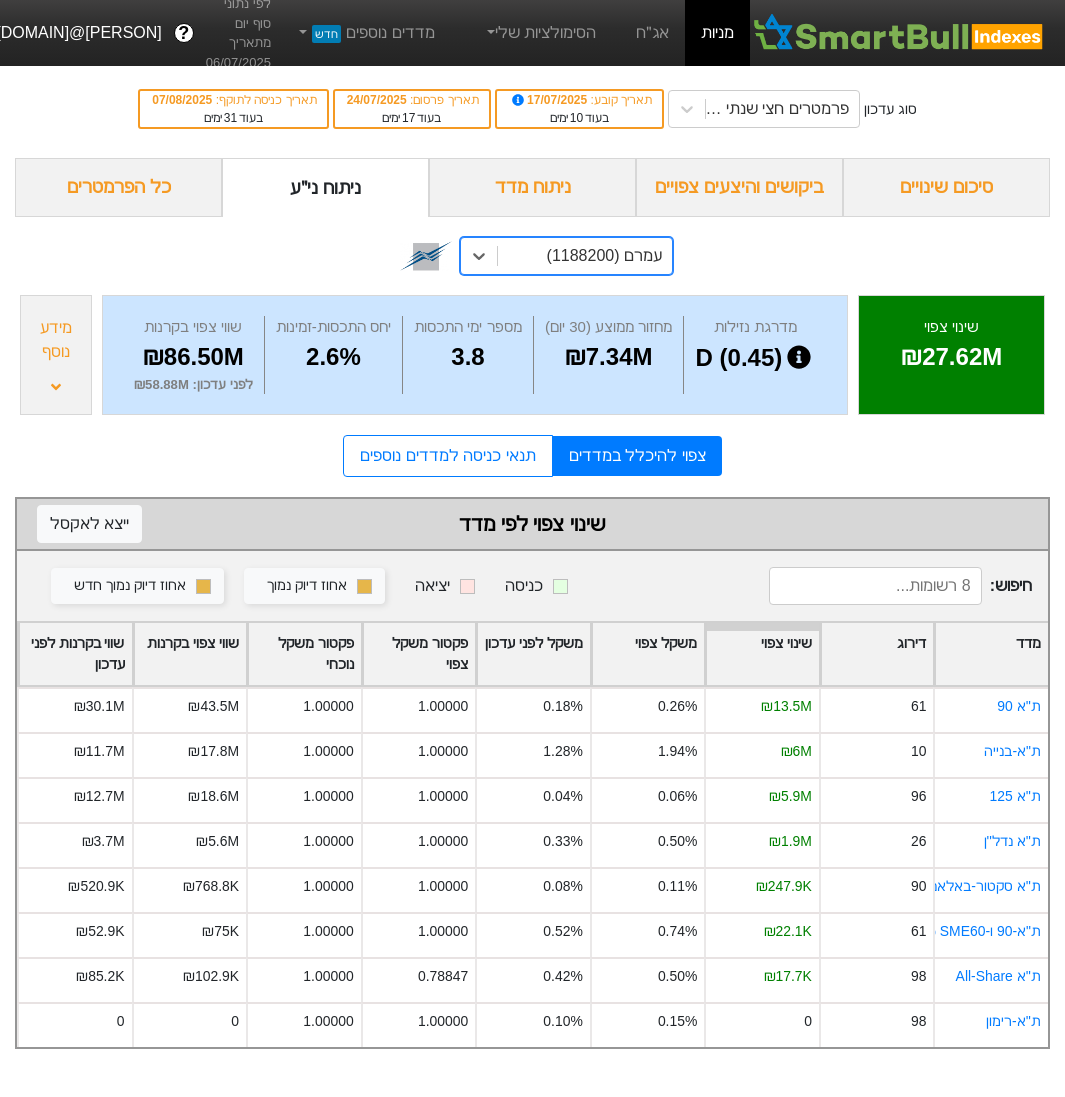 click on "עמרם (1188200)" at bounding box center (604, 256) 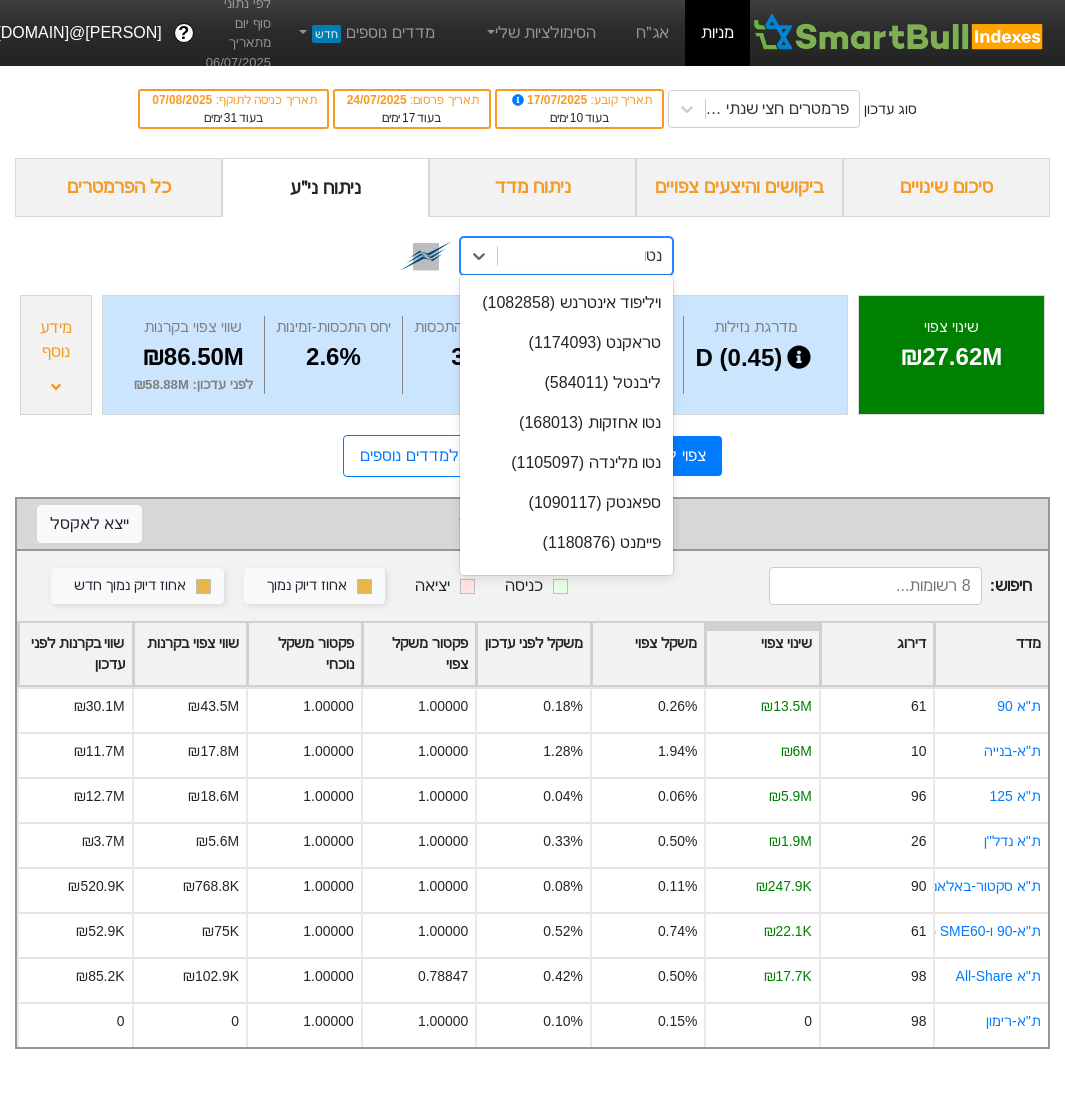 scroll, scrollTop: 0, scrollLeft: 0, axis: both 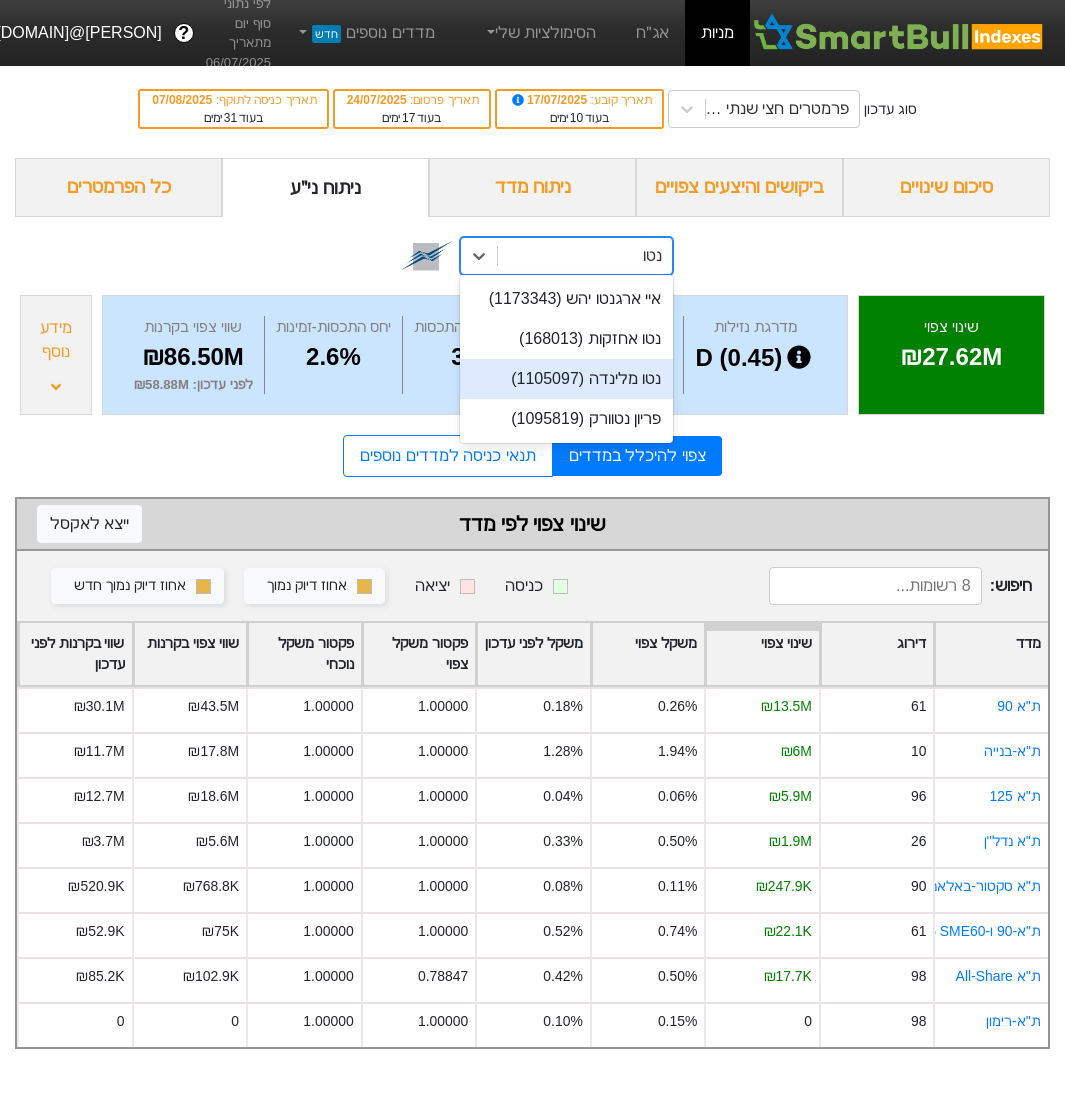 click on "נטו מלינדה (1105097)" at bounding box center [566, 379] 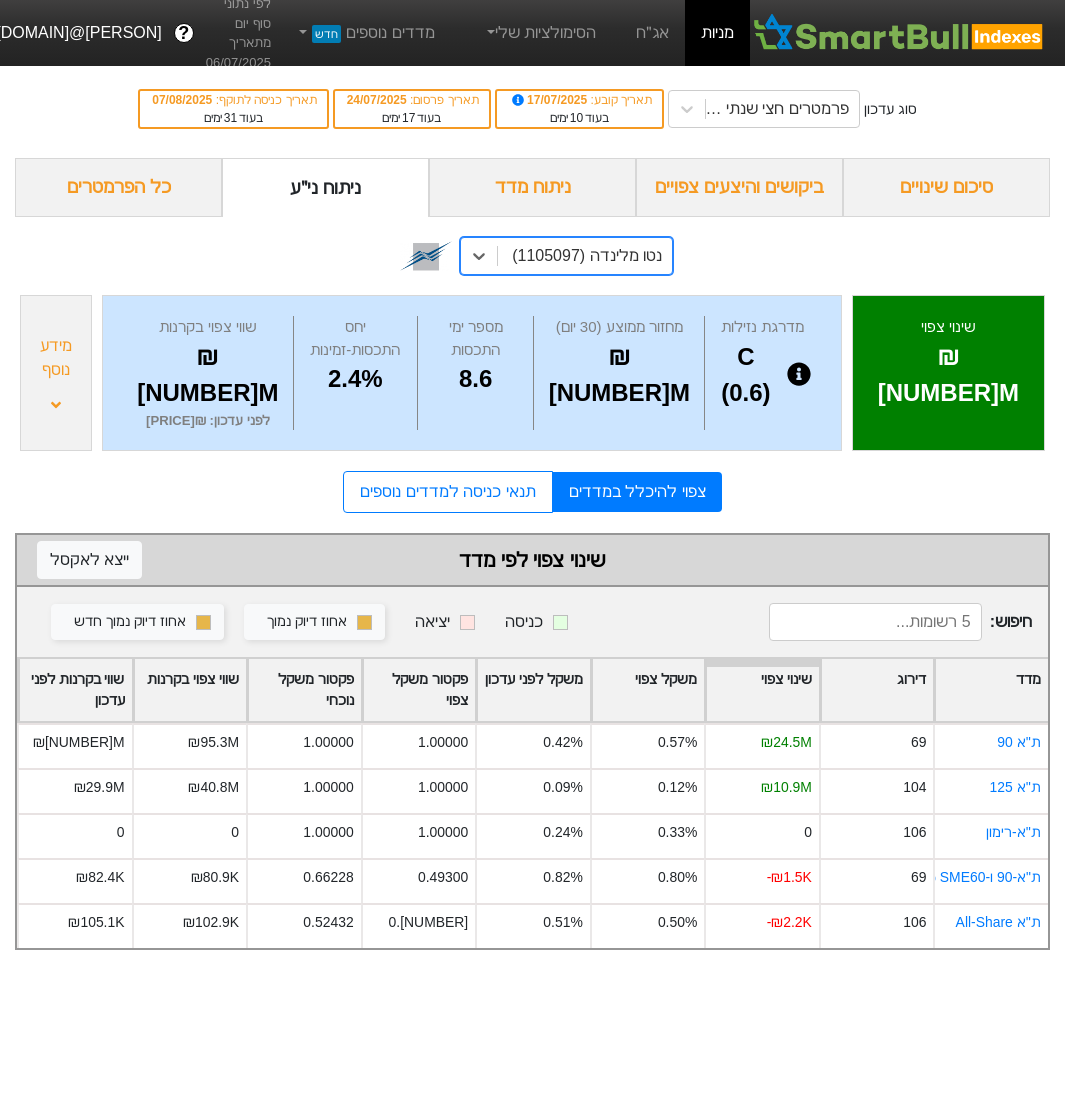 click on "מידע נוסף" at bounding box center [56, 373] 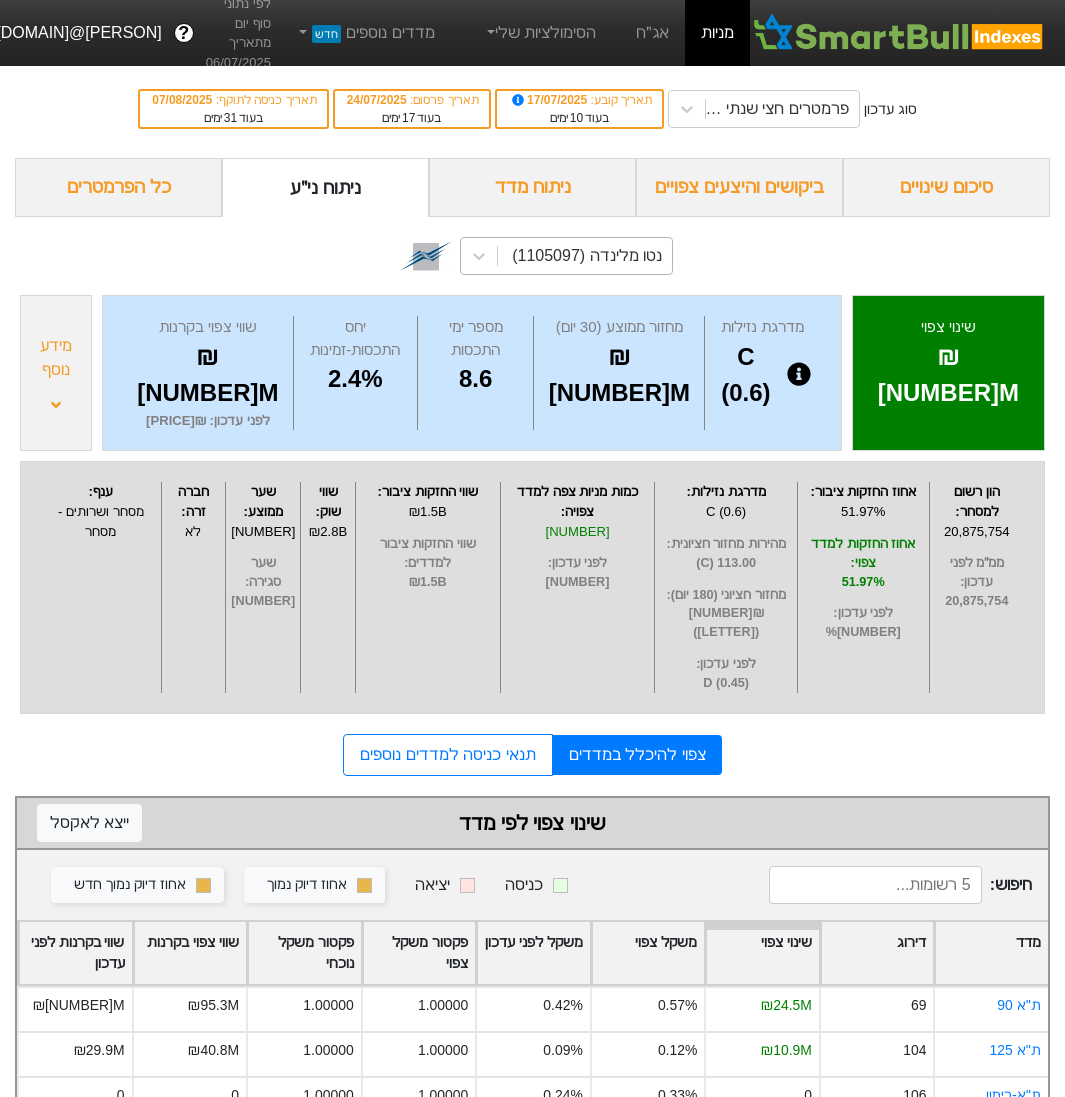click on "מידע נוסף" at bounding box center (56, 373) 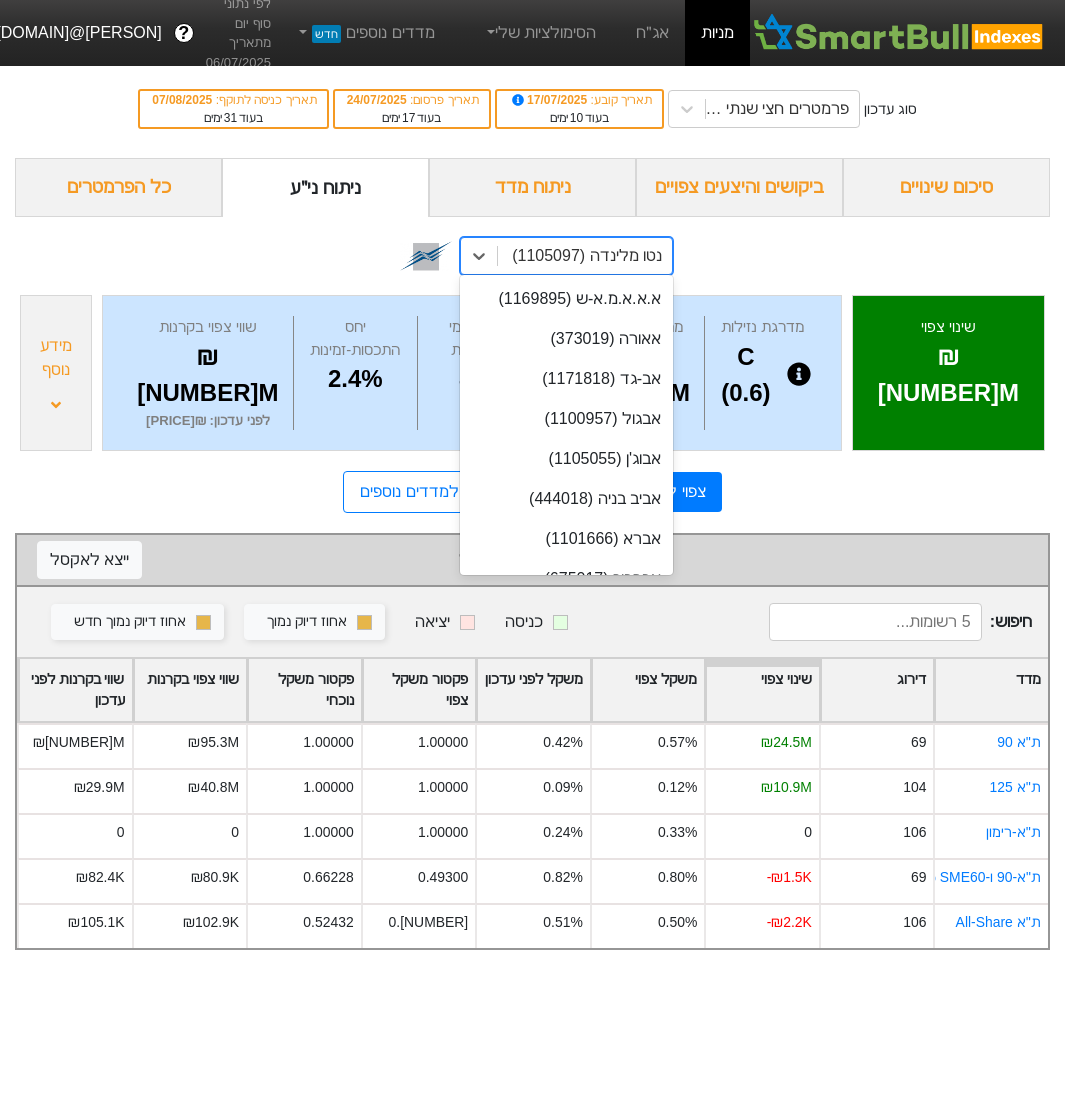 click on "נטו מלינדה (1105097)" at bounding box center [587, 256] 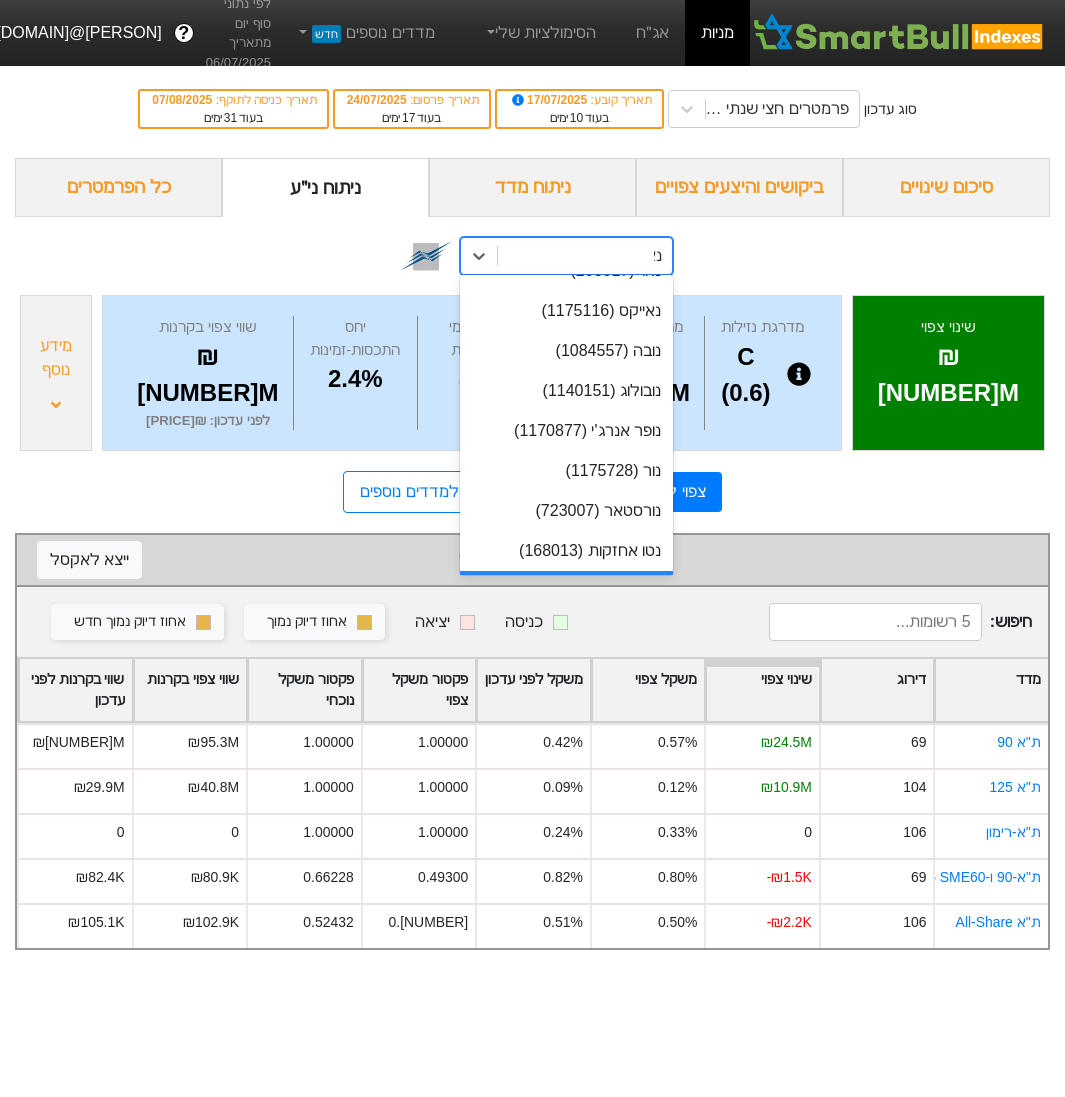 scroll, scrollTop: 0, scrollLeft: 0, axis: both 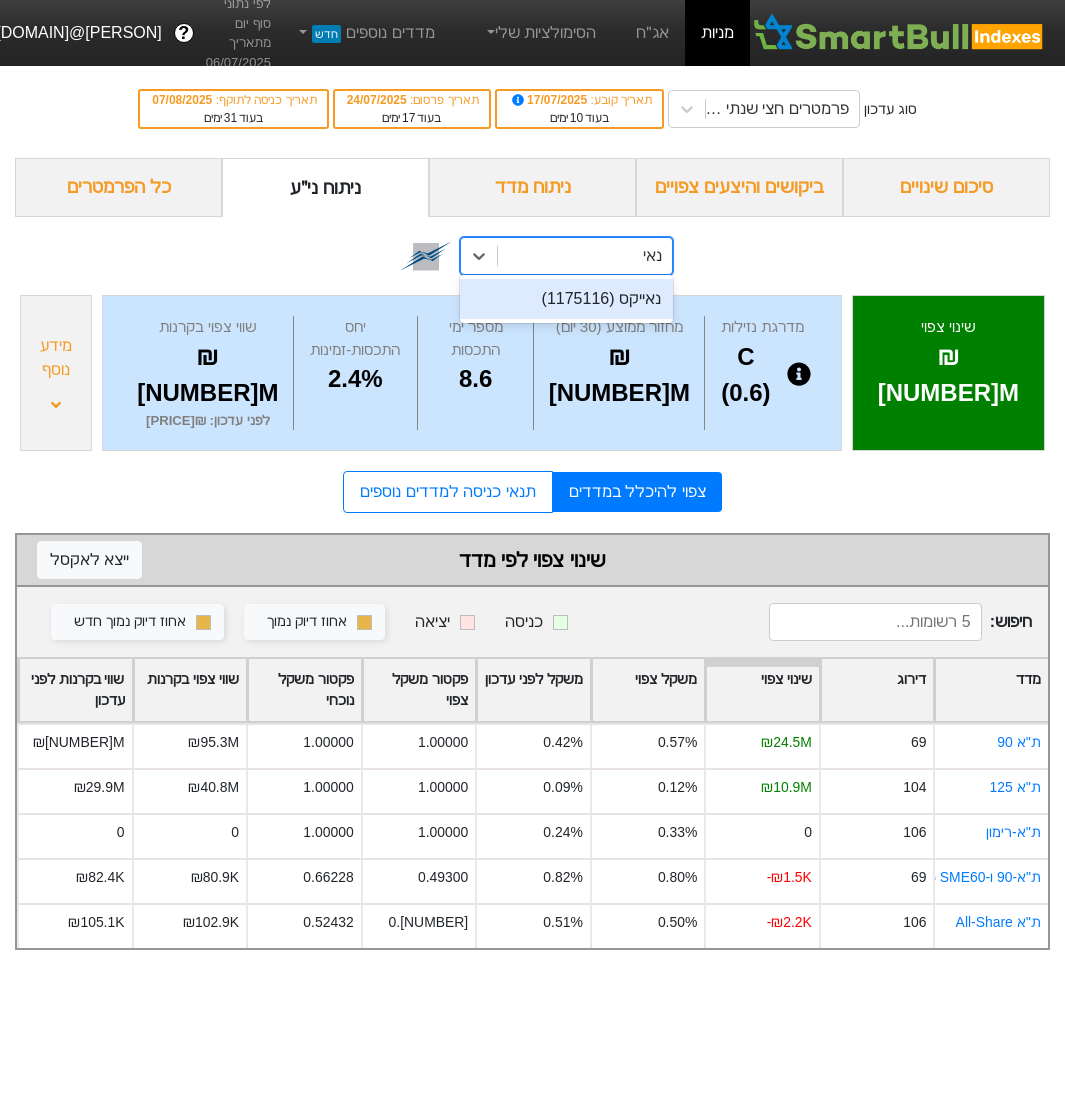 click on "נאייקס (1175116)" at bounding box center [566, 299] 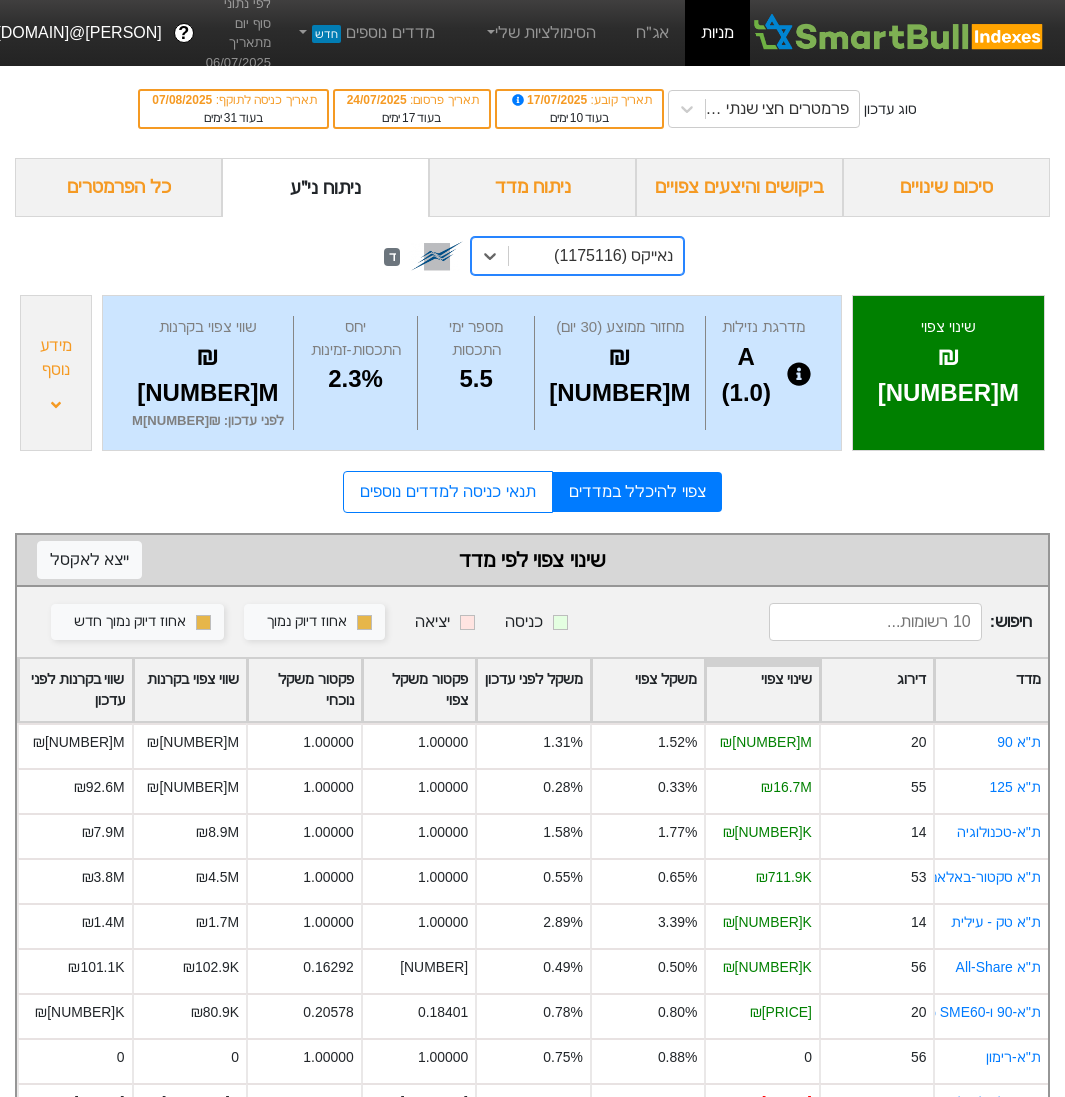 click on "נאייקס (1175116)" at bounding box center [613, 256] 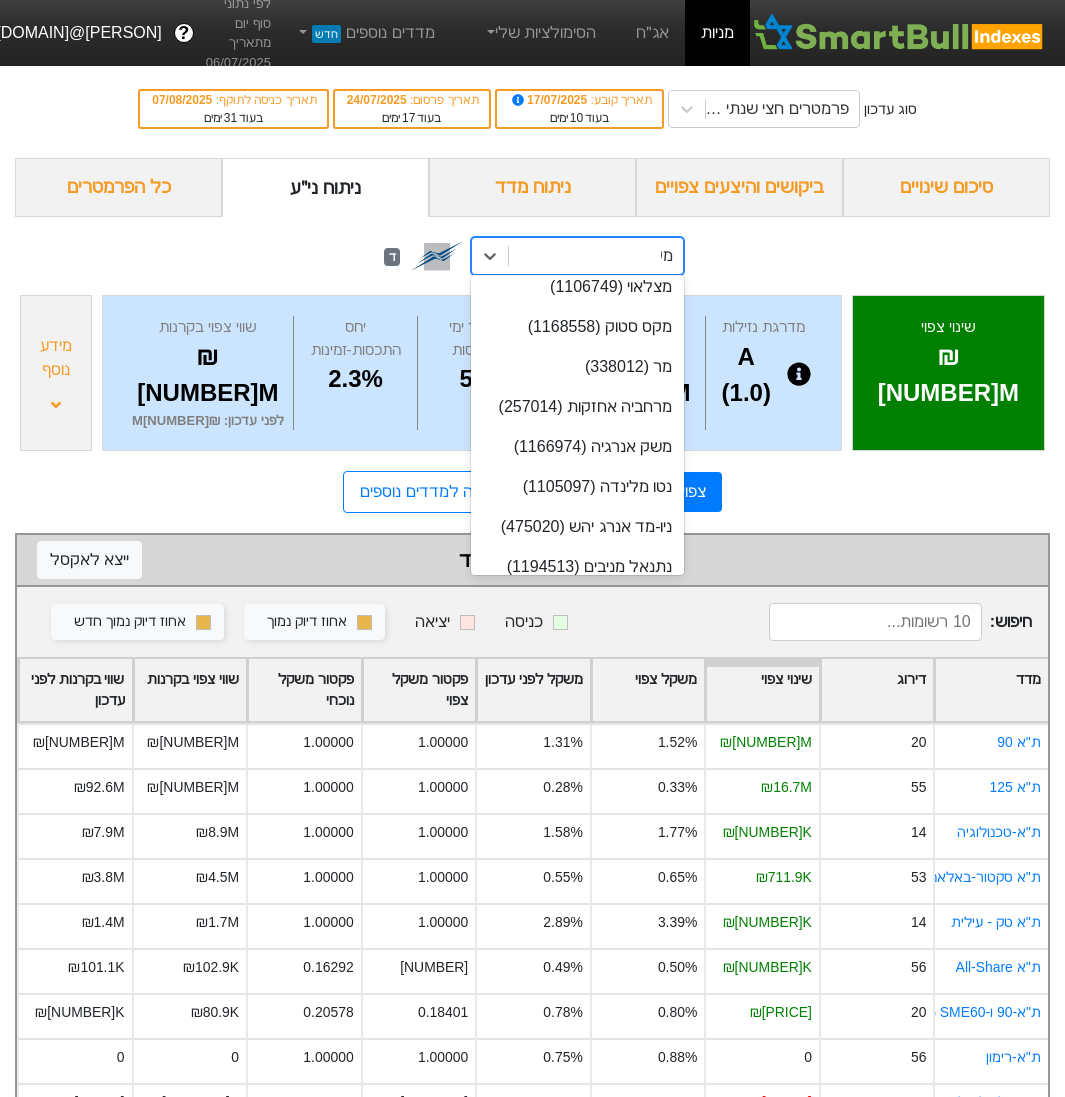 scroll, scrollTop: 0, scrollLeft: 0, axis: both 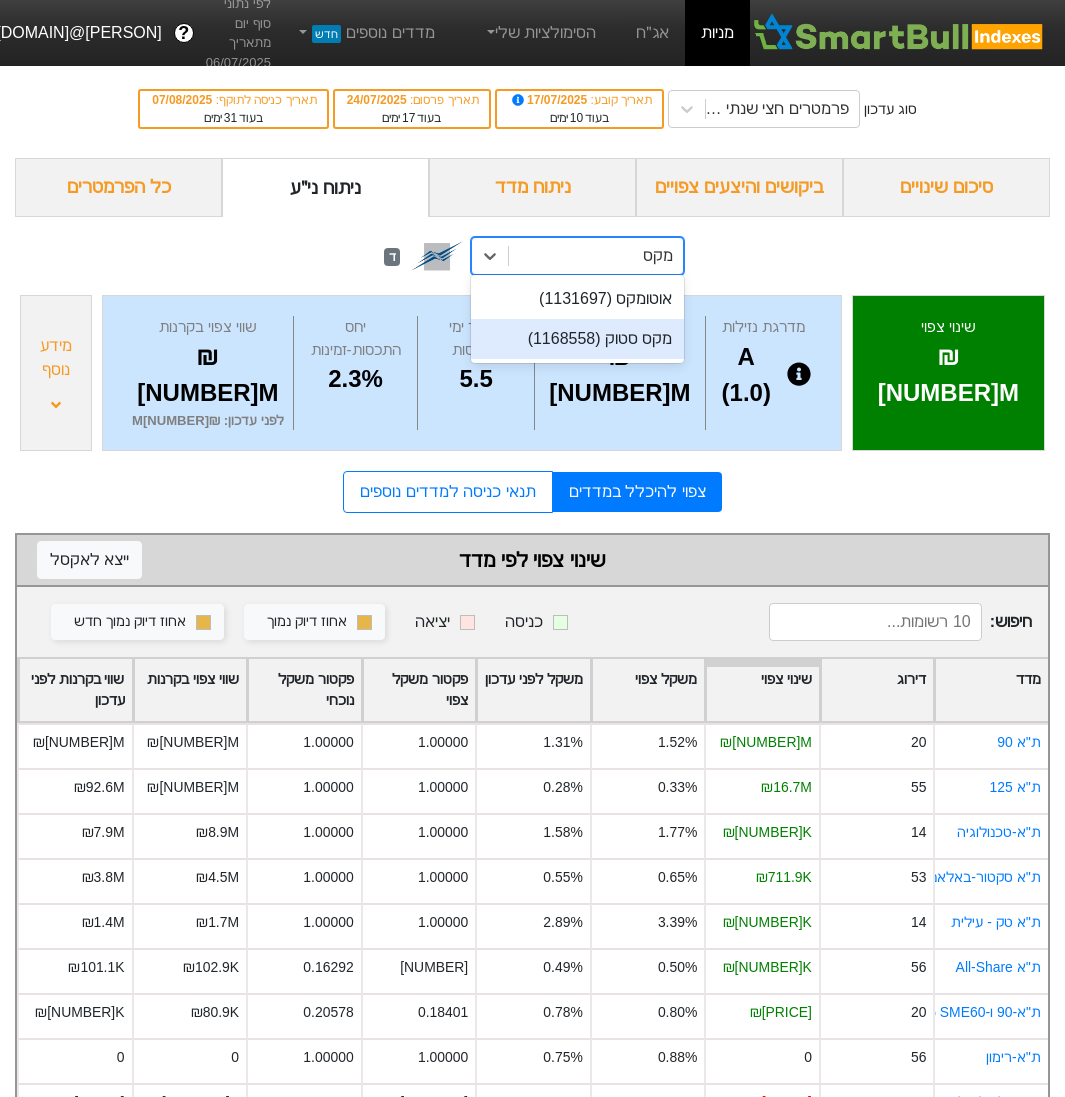 click on "מקס סטוק (1168558)" at bounding box center (577, 339) 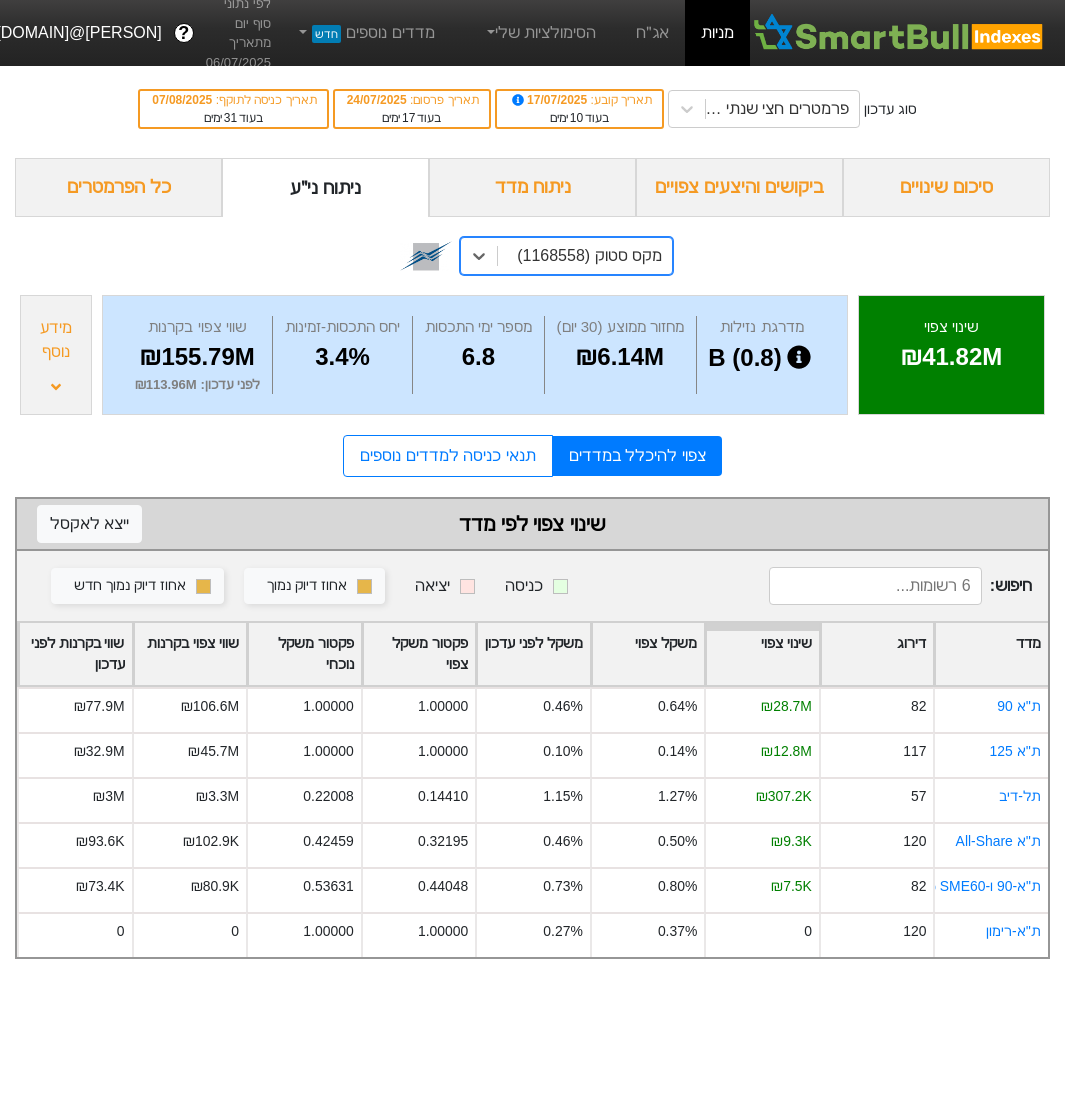 click at bounding box center (56, 387) 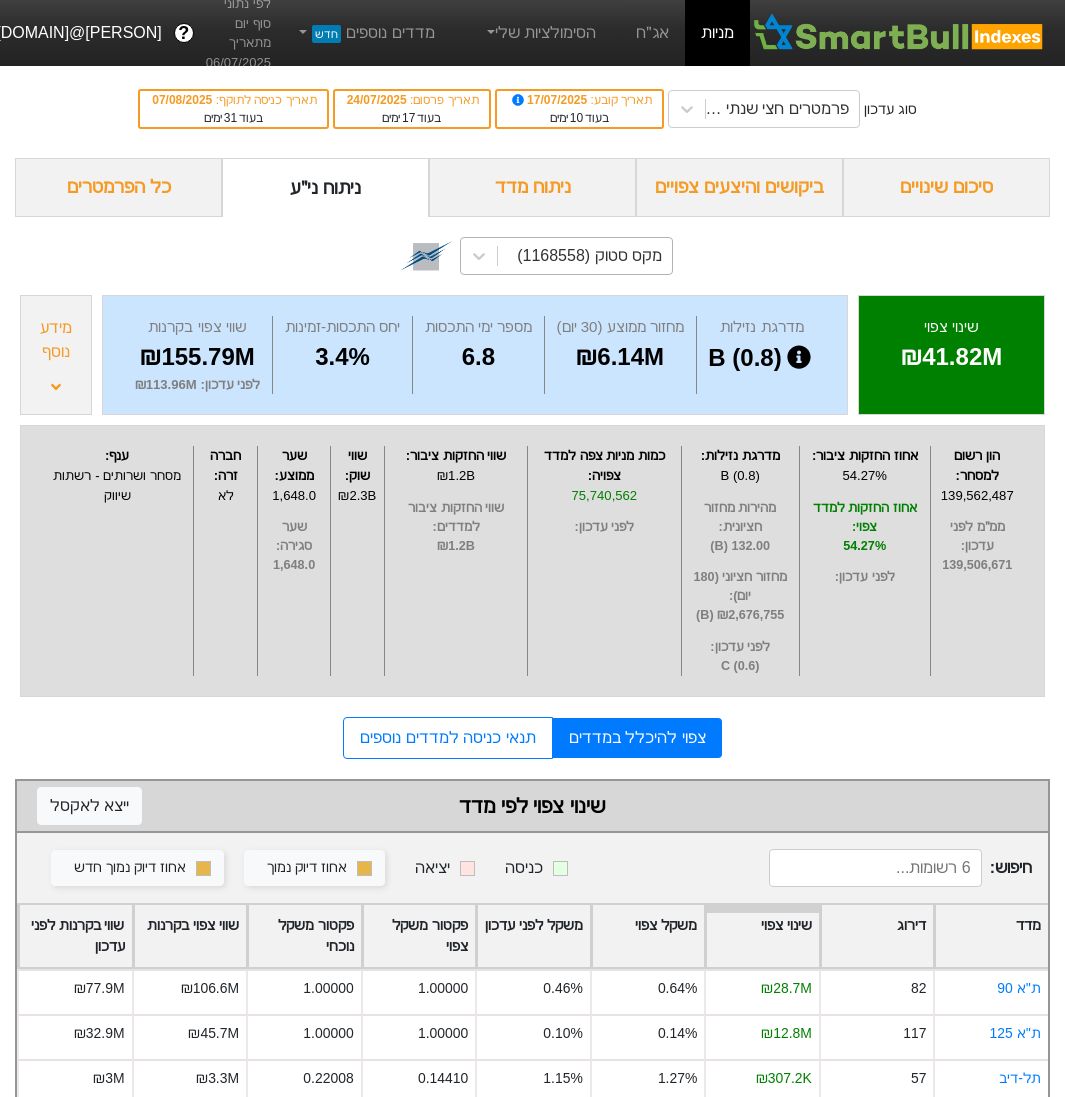 click at bounding box center [56, 387] 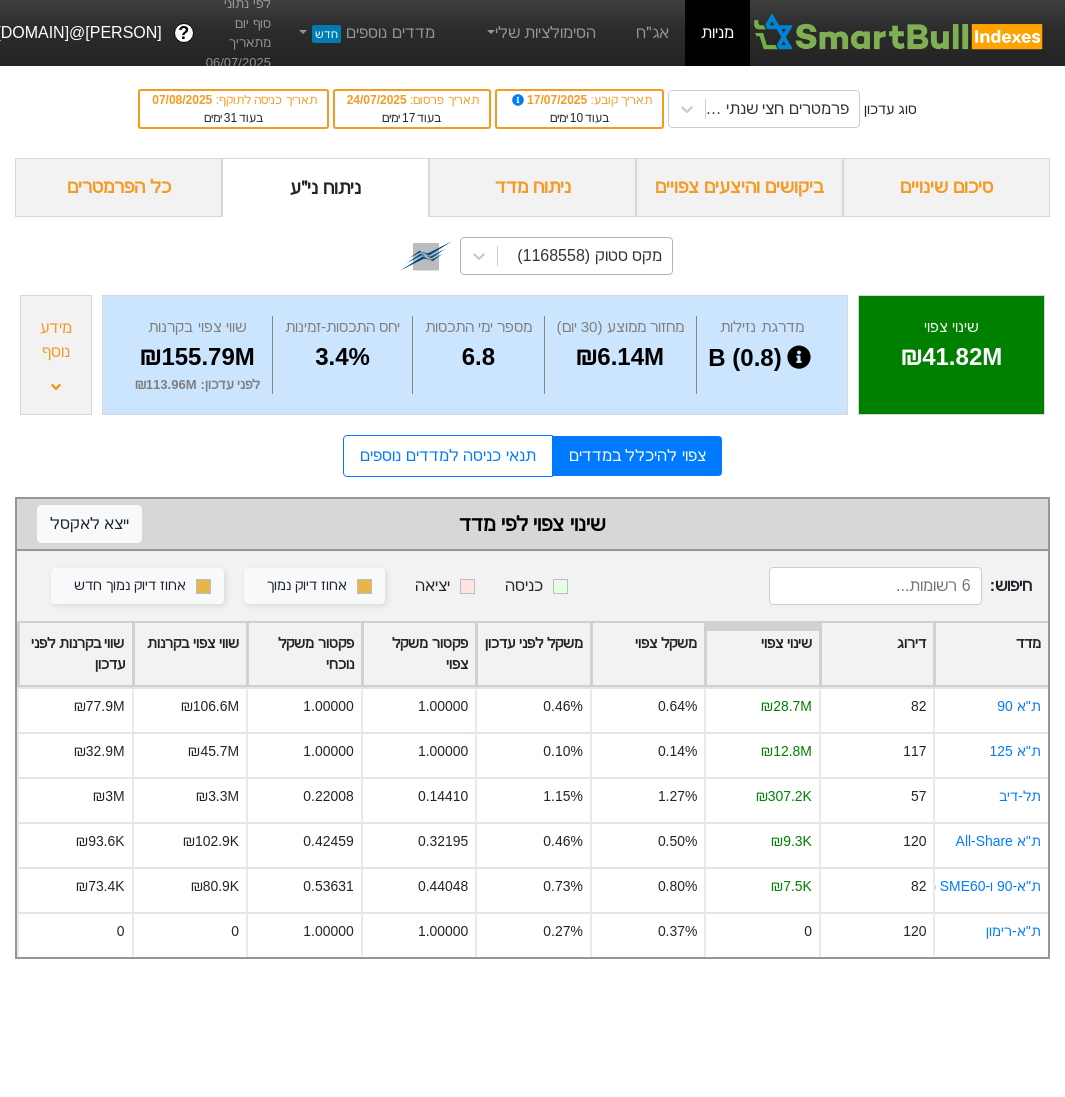 click on "מקס סטוק (1168558)" at bounding box center (589, 256) 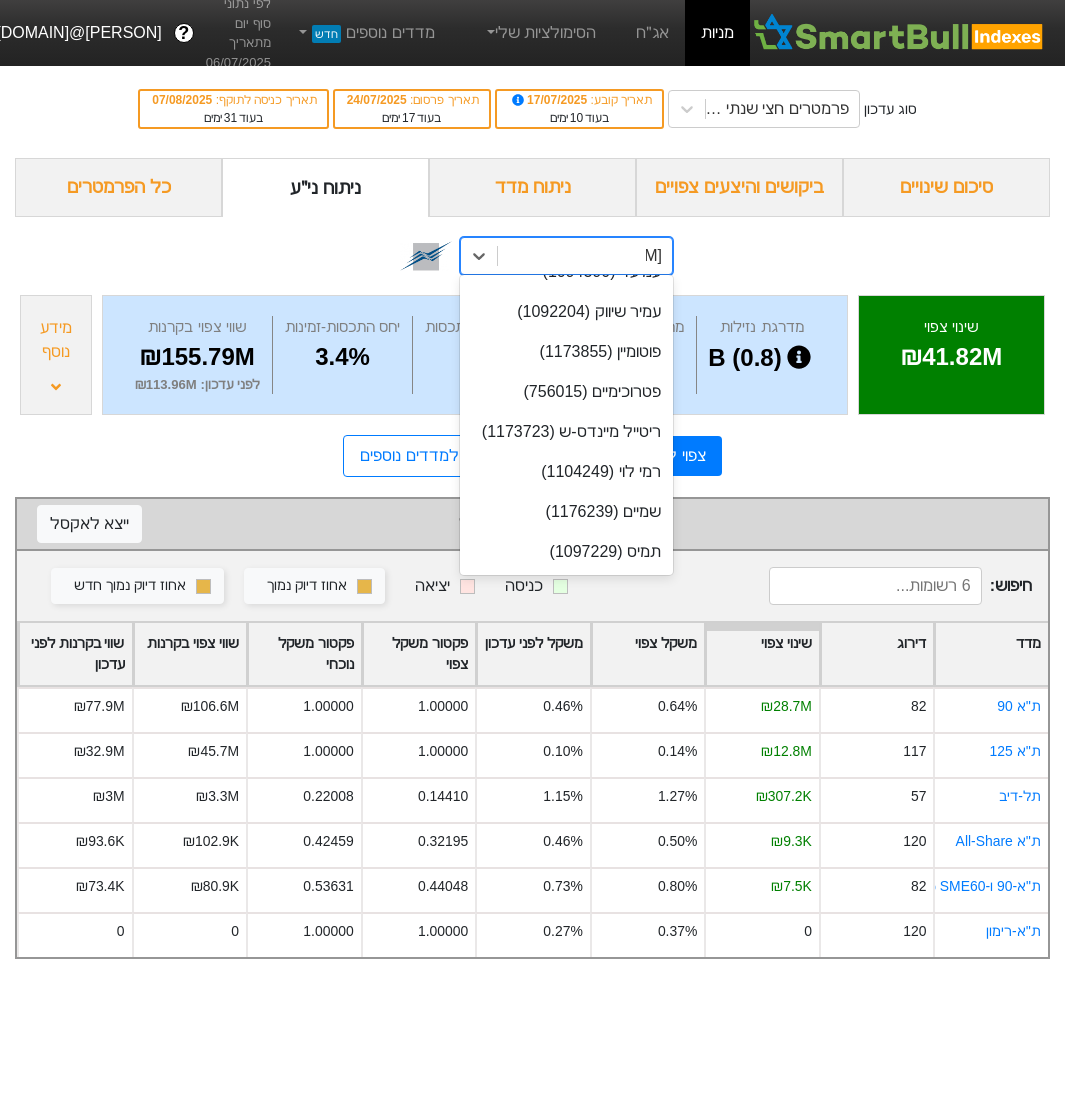 scroll, scrollTop: 0, scrollLeft: 0, axis: both 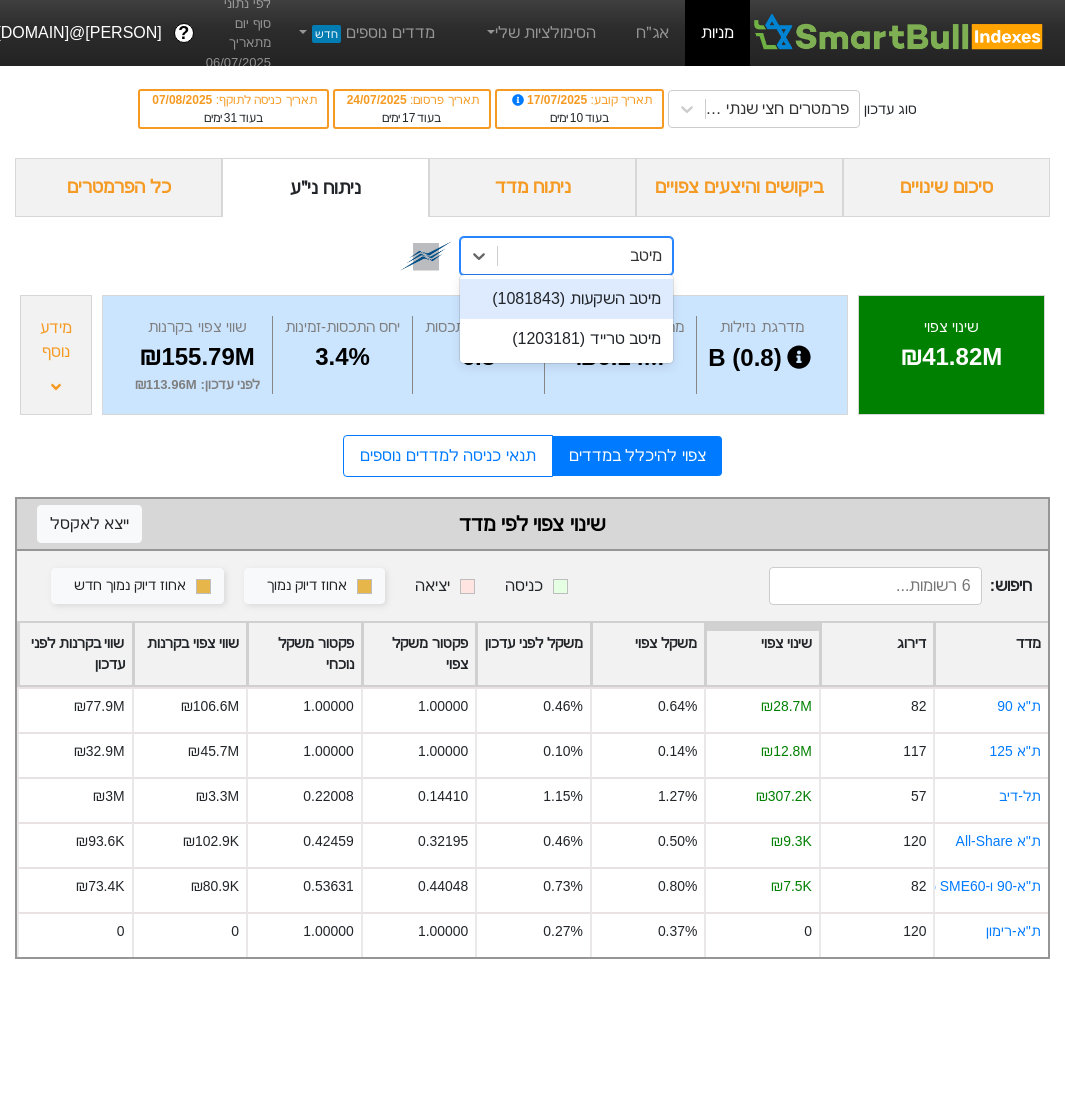 click on "מיטב השקעות (1081843)" at bounding box center (566, 299) 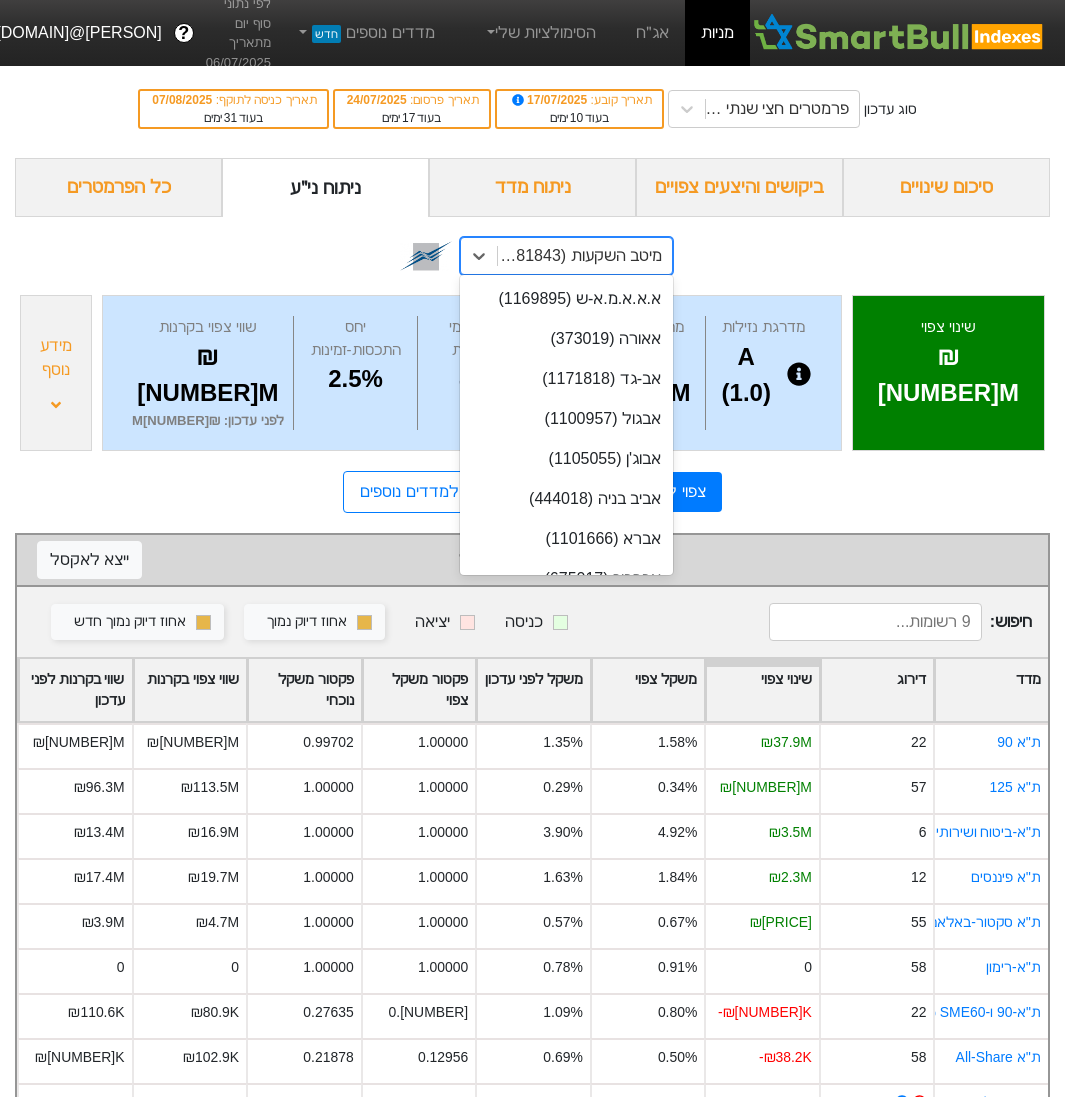 scroll, scrollTop: 12674, scrollLeft: 0, axis: vertical 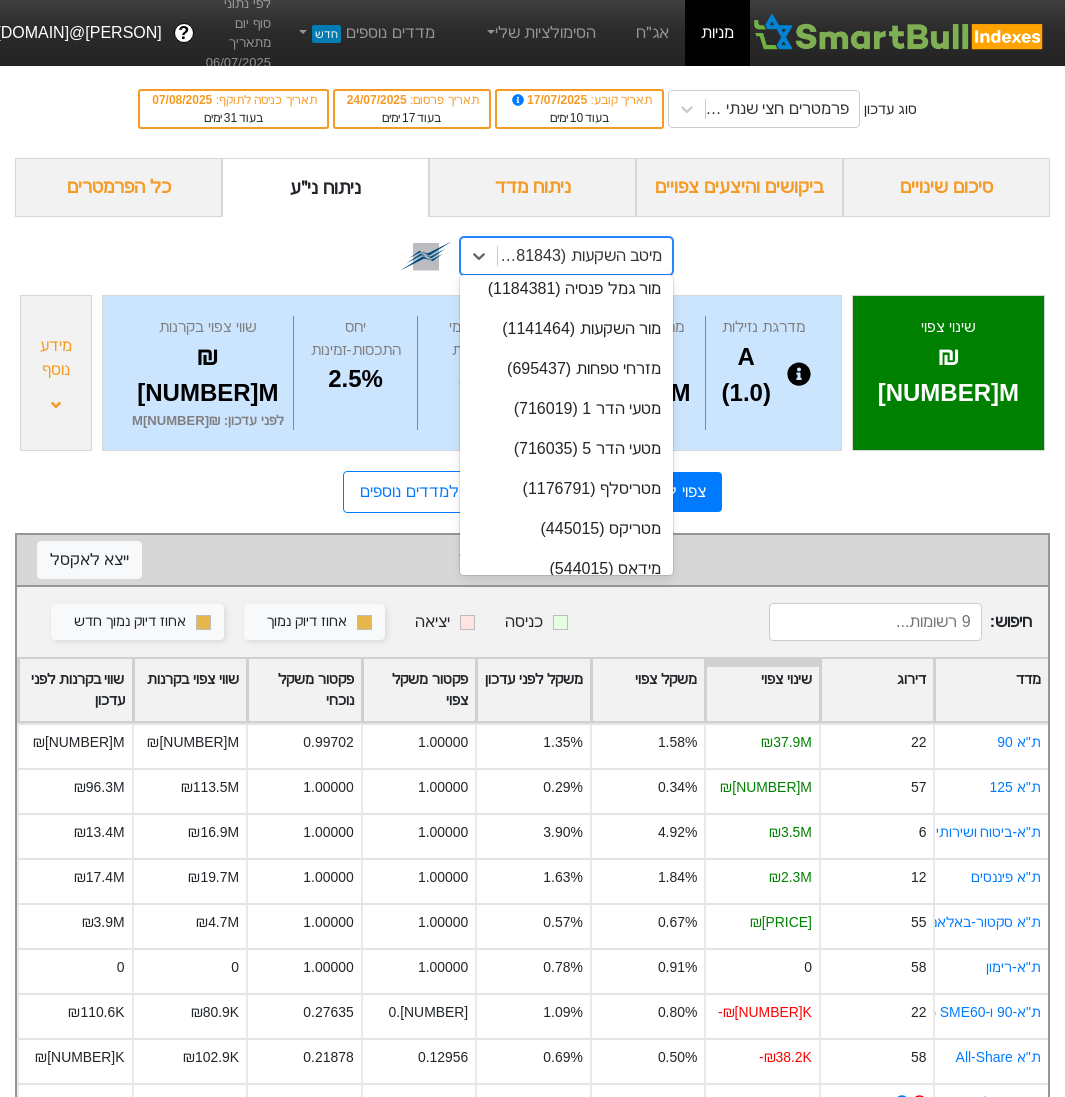 click on "מיטב השקעות (1081843)" at bounding box center [579, 256] 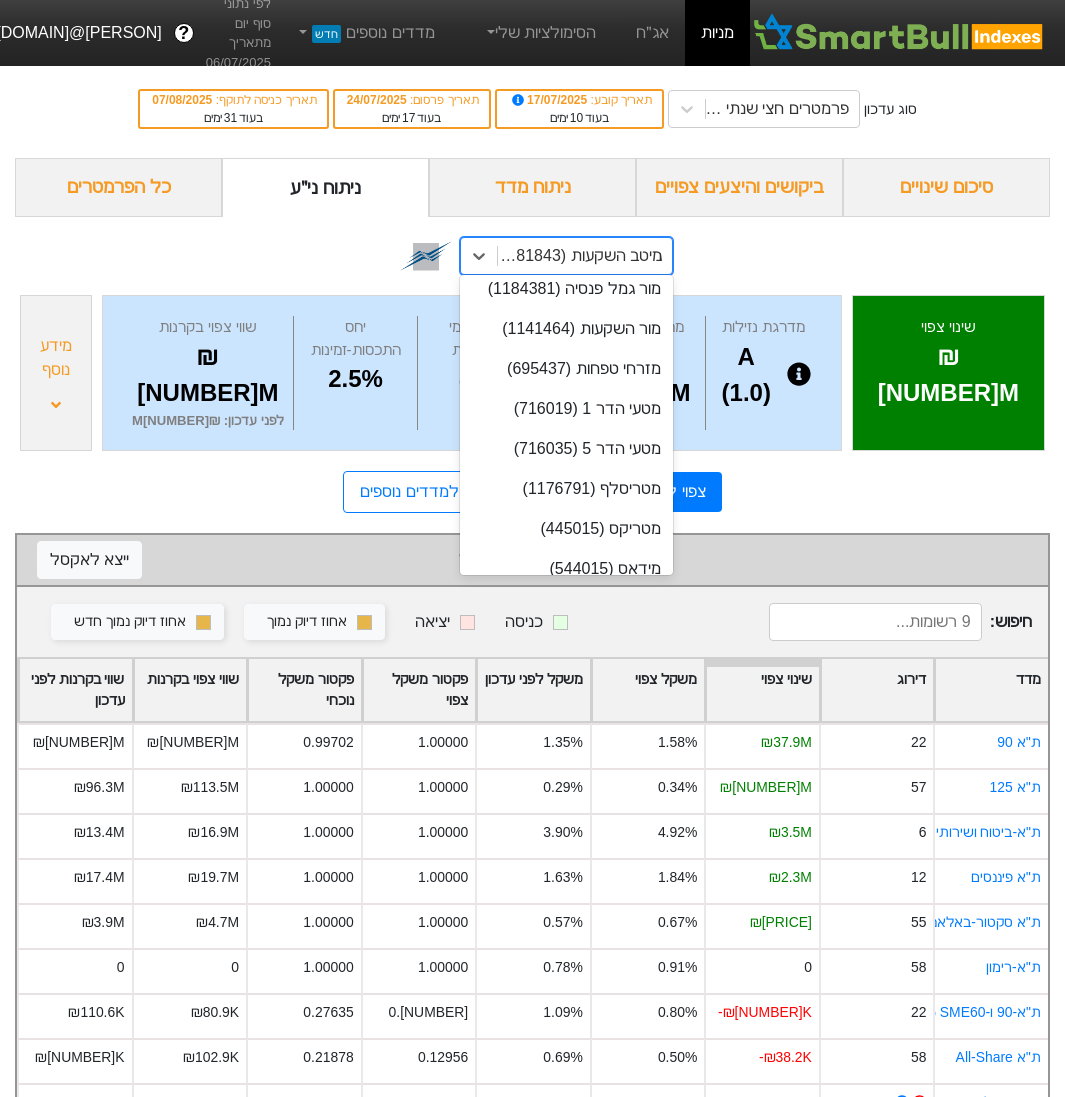scroll, scrollTop: 0, scrollLeft: 0, axis: both 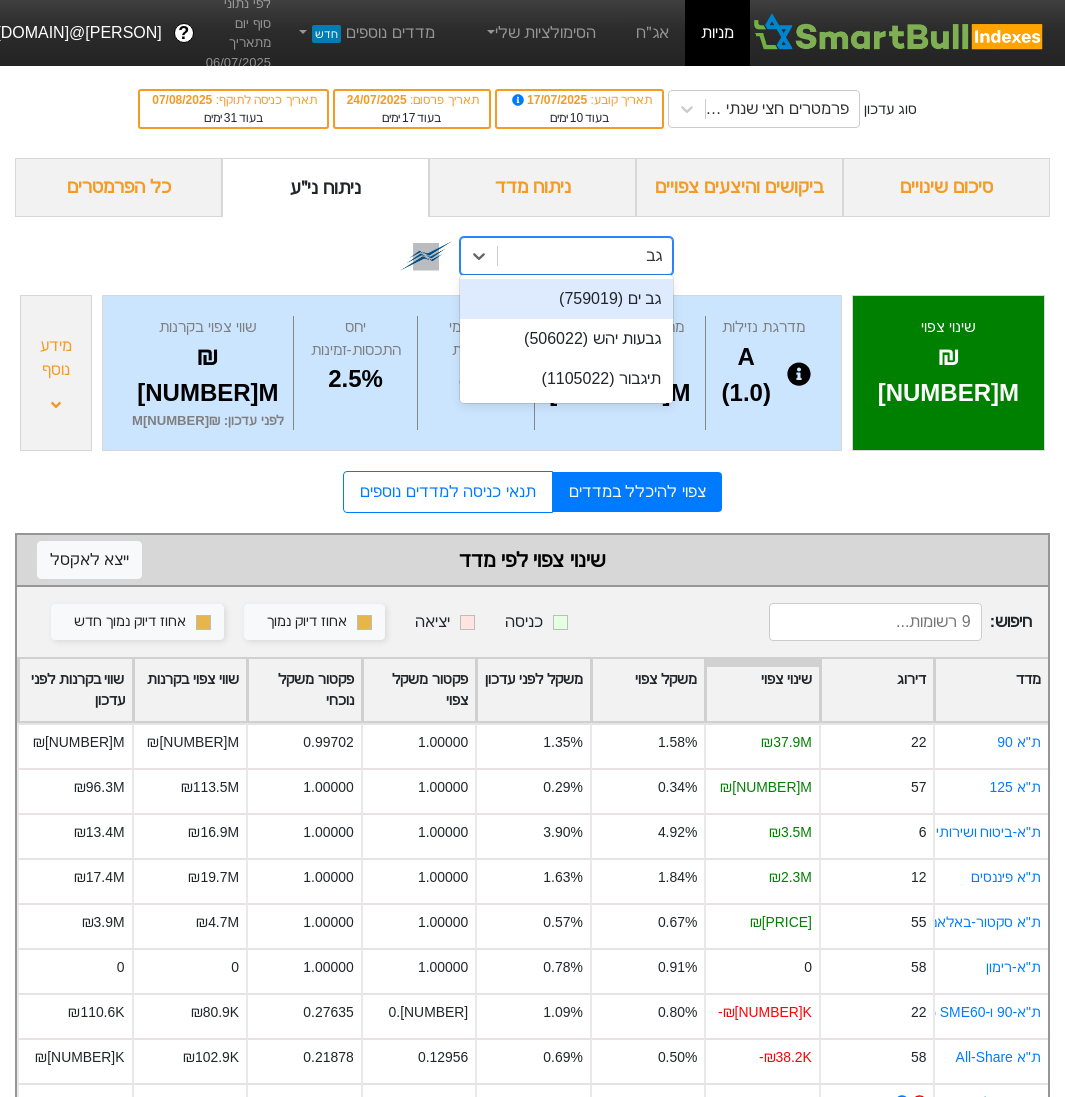 click on "גב ים (759019)" at bounding box center [566, 299] 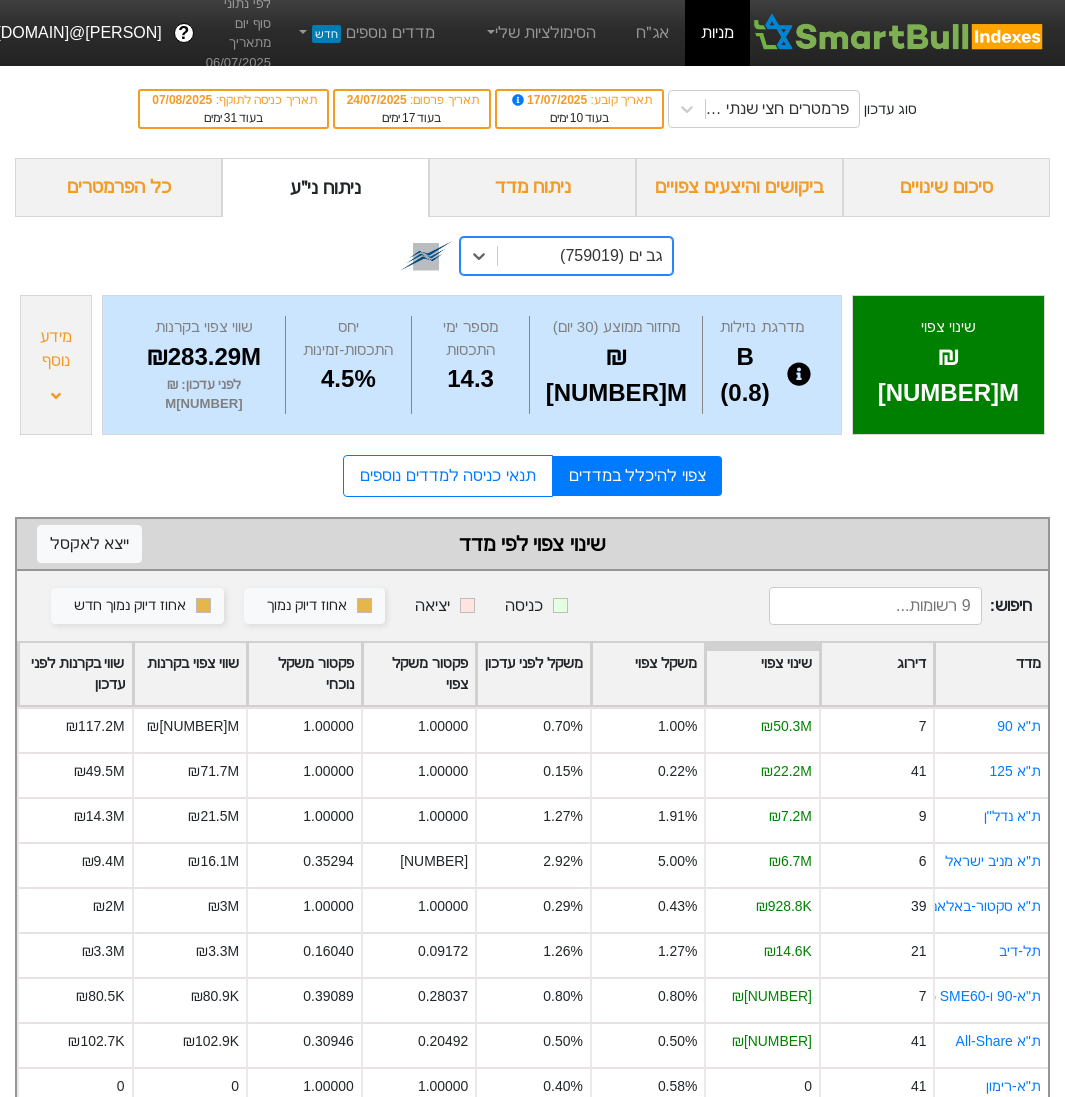 click on "מידע נוסף" at bounding box center [56, 365] 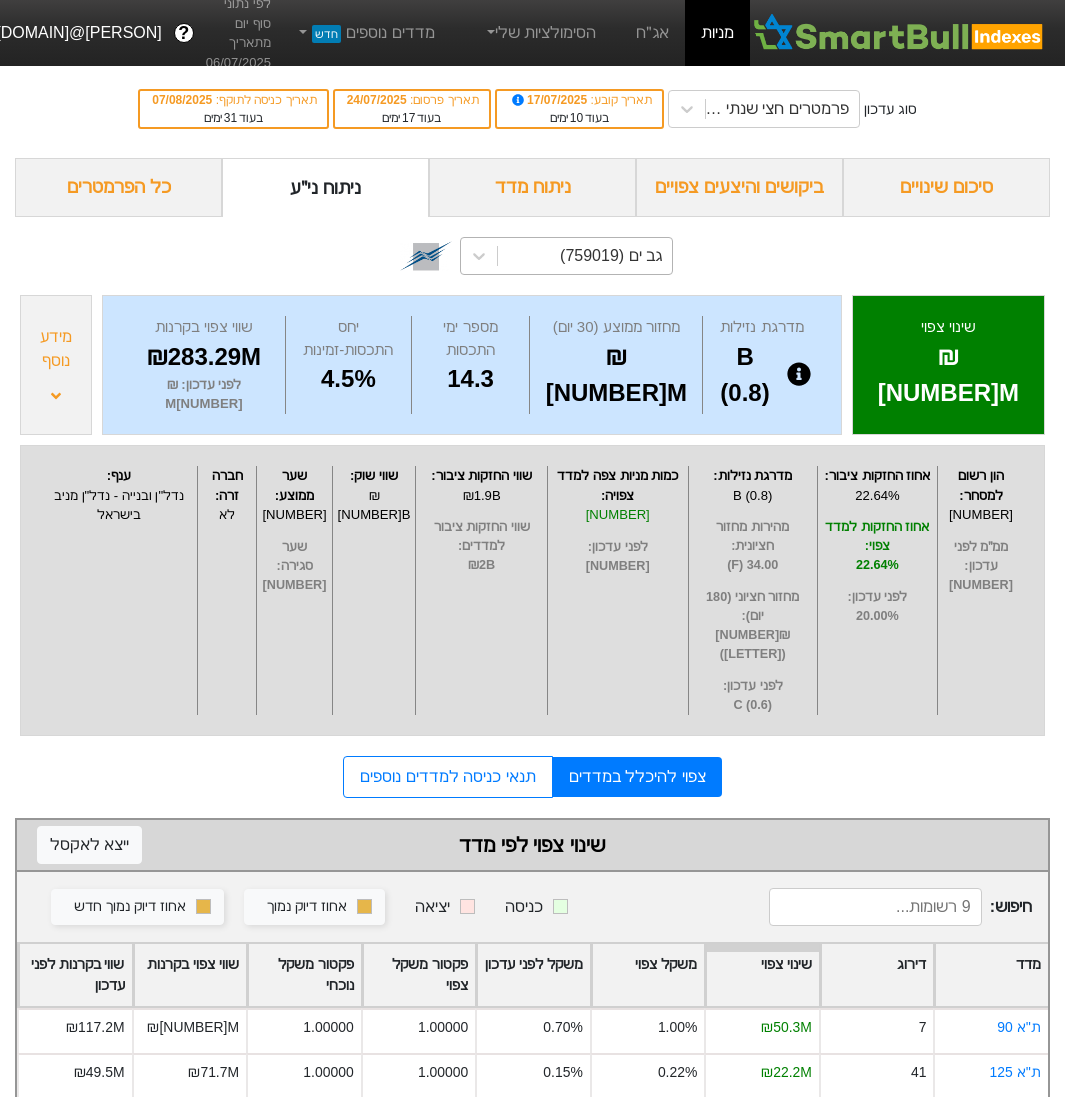 click on "מידע נוסף" at bounding box center (56, 365) 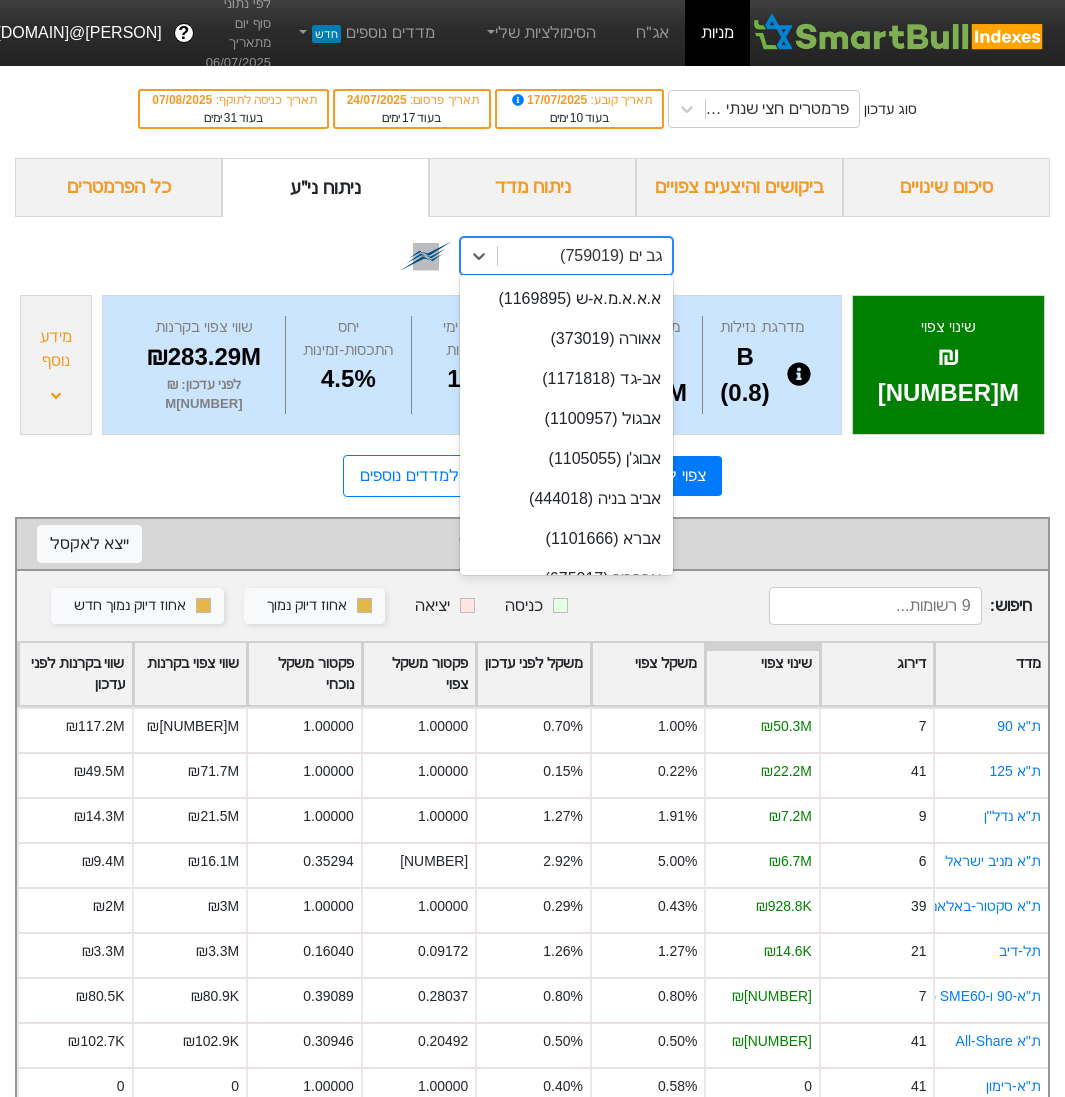 click on "גב ים (759019)" at bounding box center (611, 256) 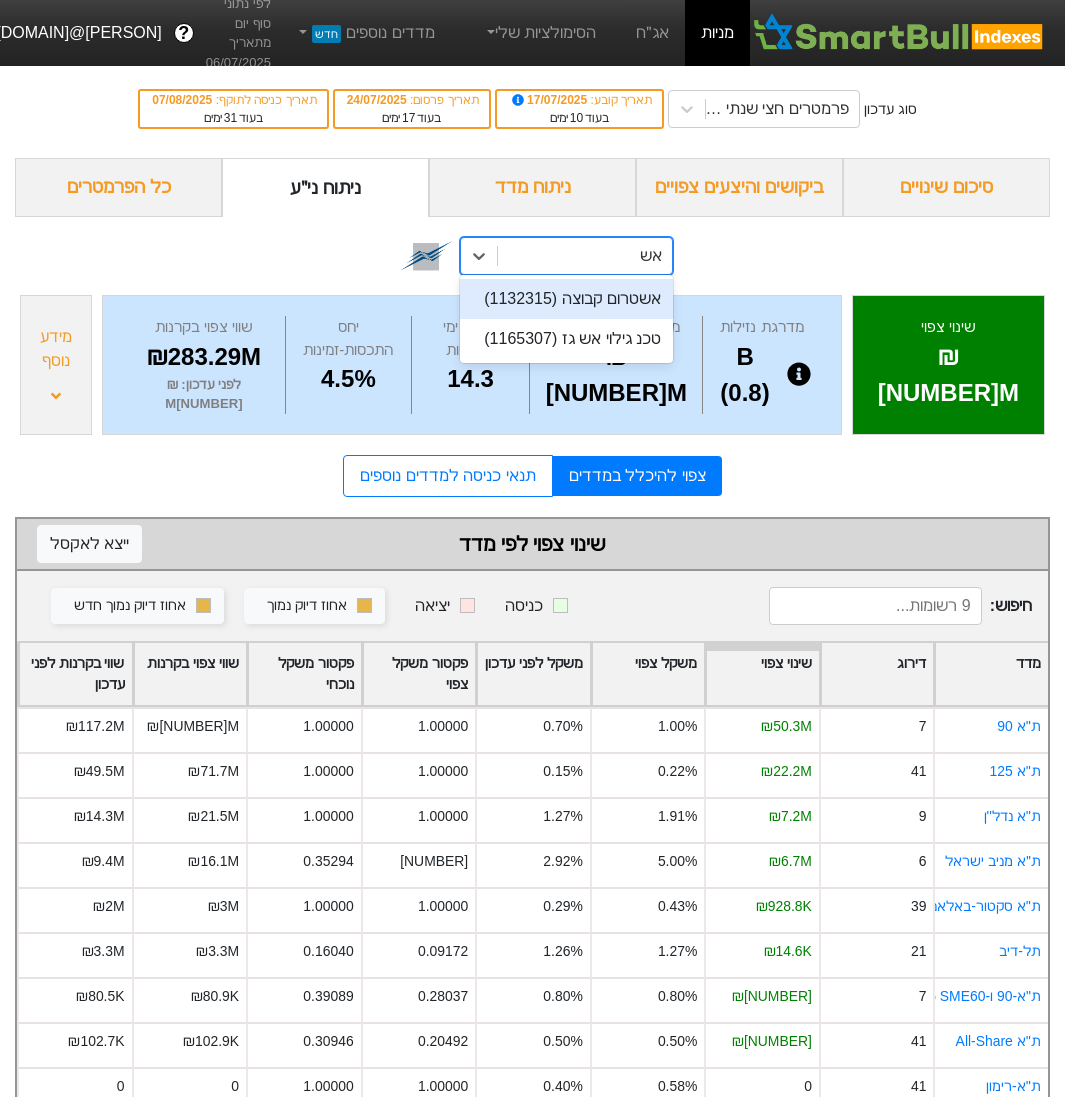 scroll, scrollTop: 0, scrollLeft: 0, axis: both 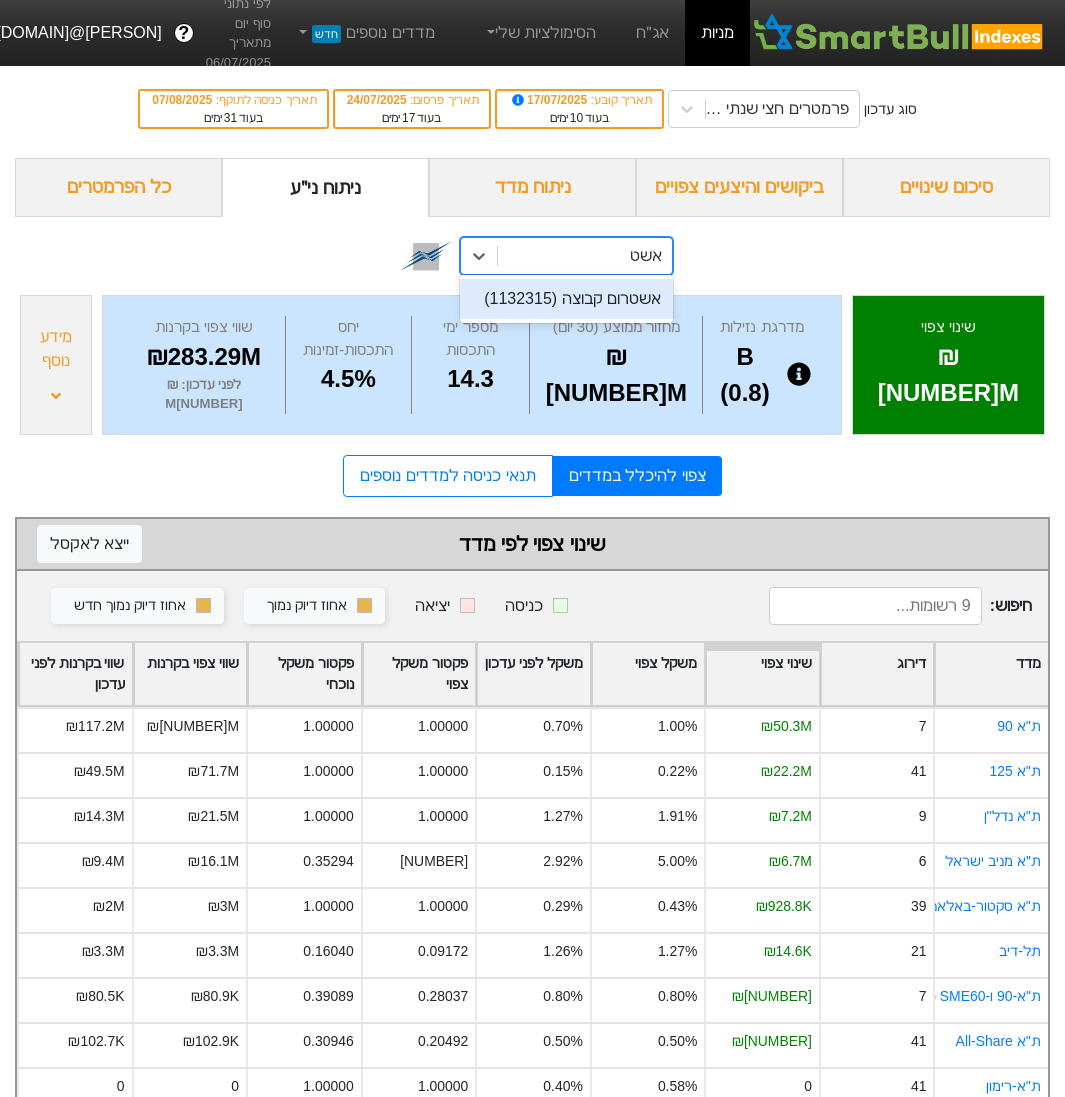 click on "אשטרום קבוצה (1132315)" at bounding box center (566, 299) 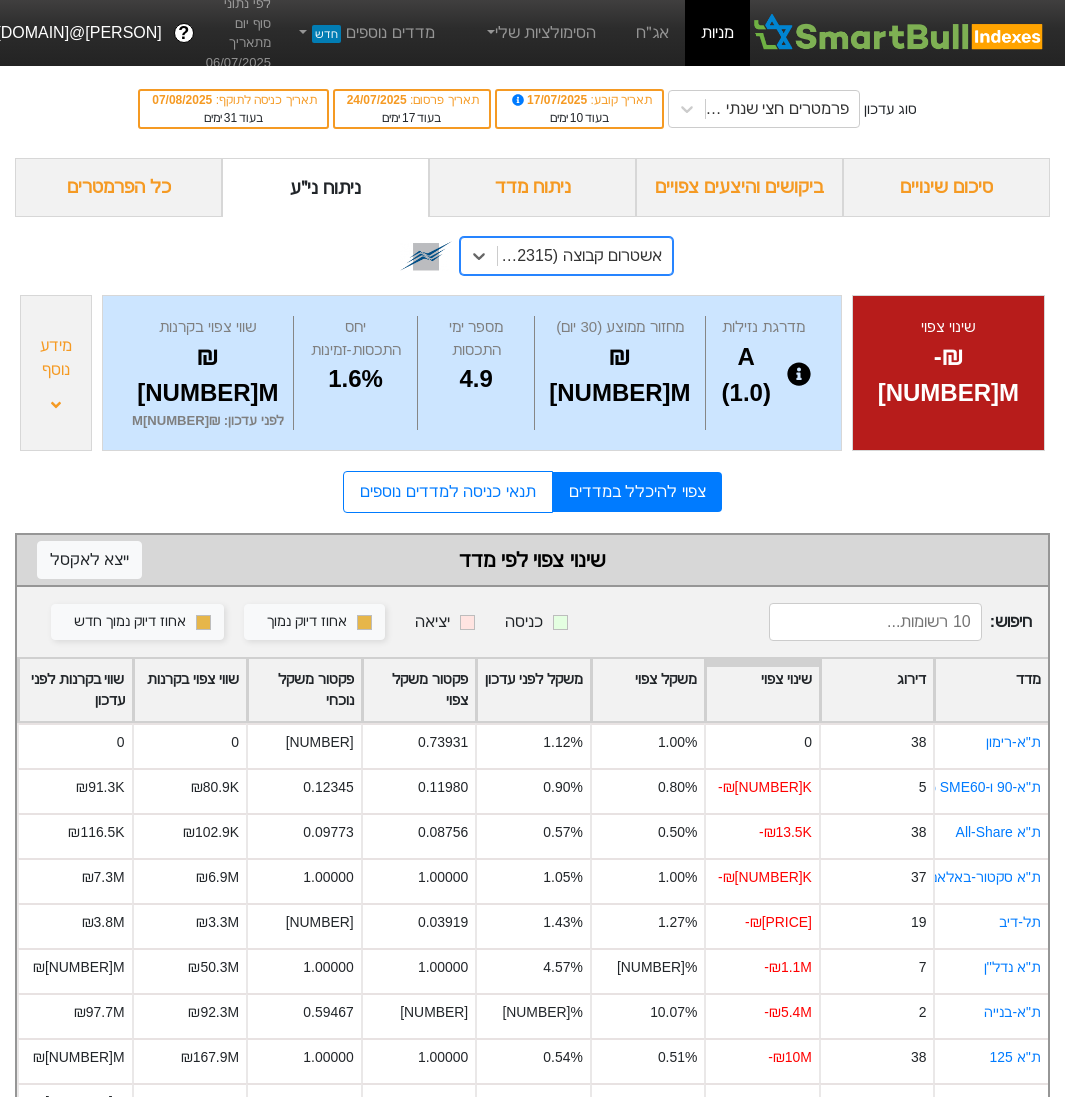 click on "אשטרום קבוצה (1132315)" at bounding box center (585, 256) 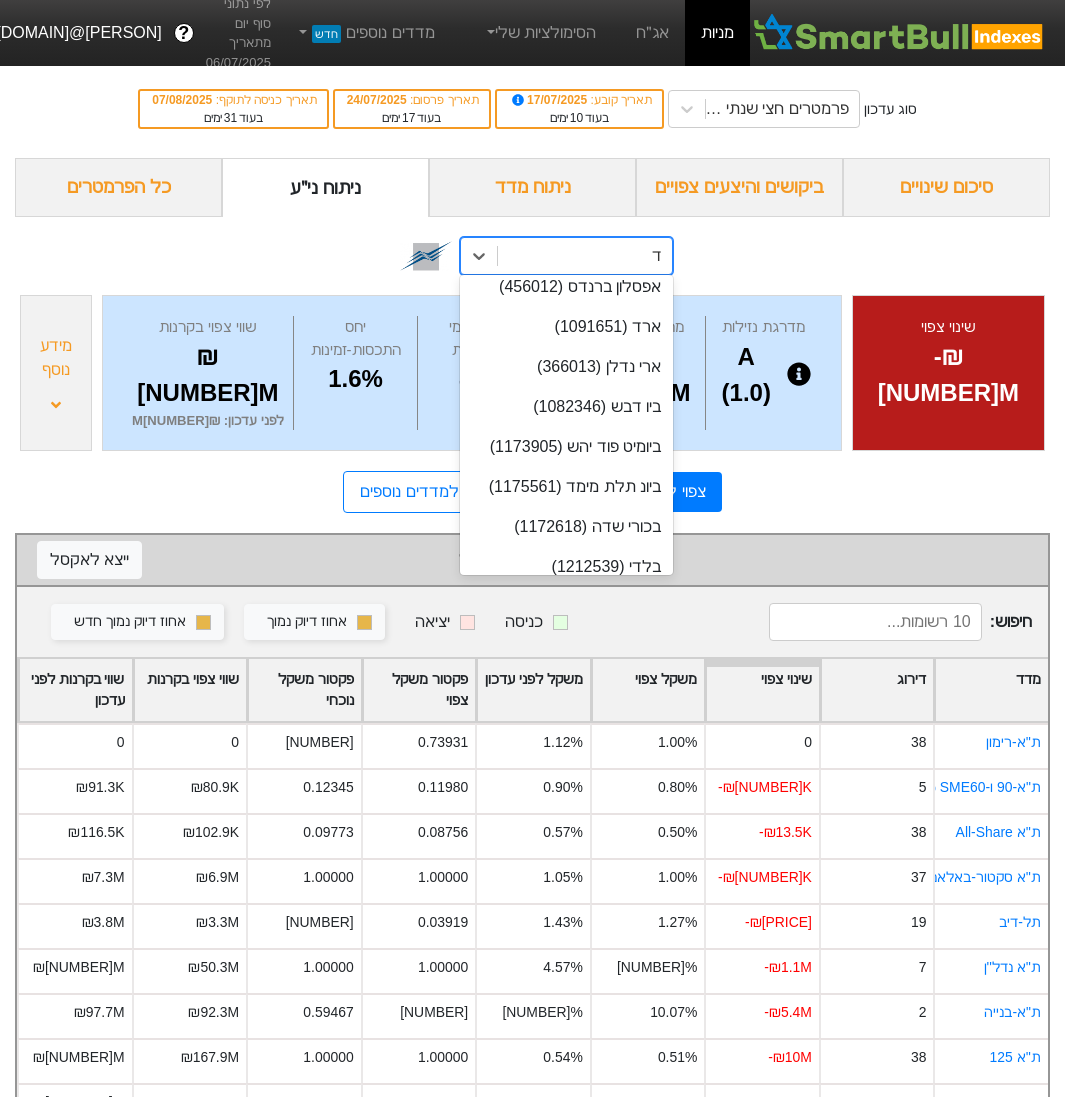 scroll, scrollTop: 0, scrollLeft: 0, axis: both 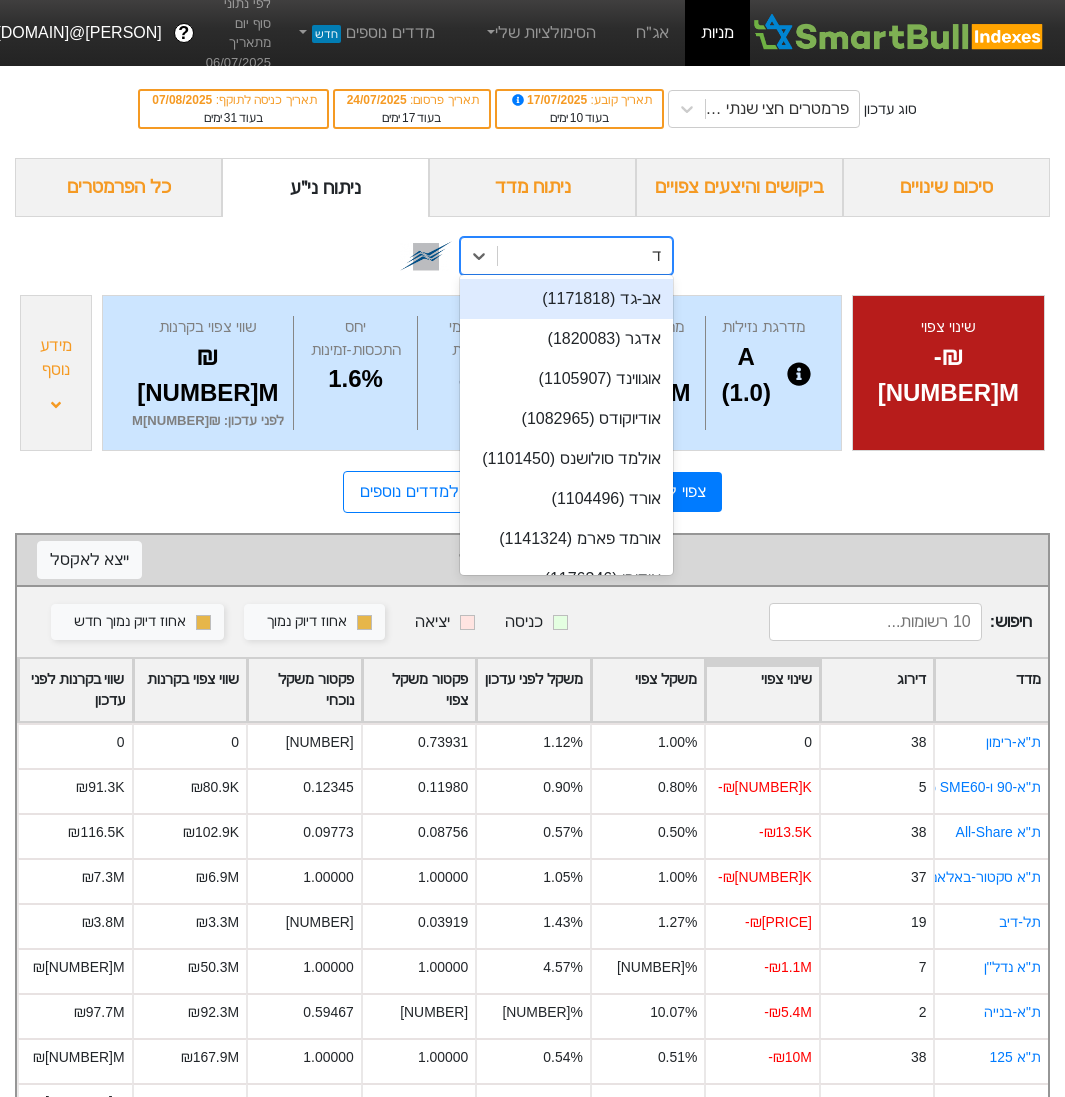 type on "דמרי" 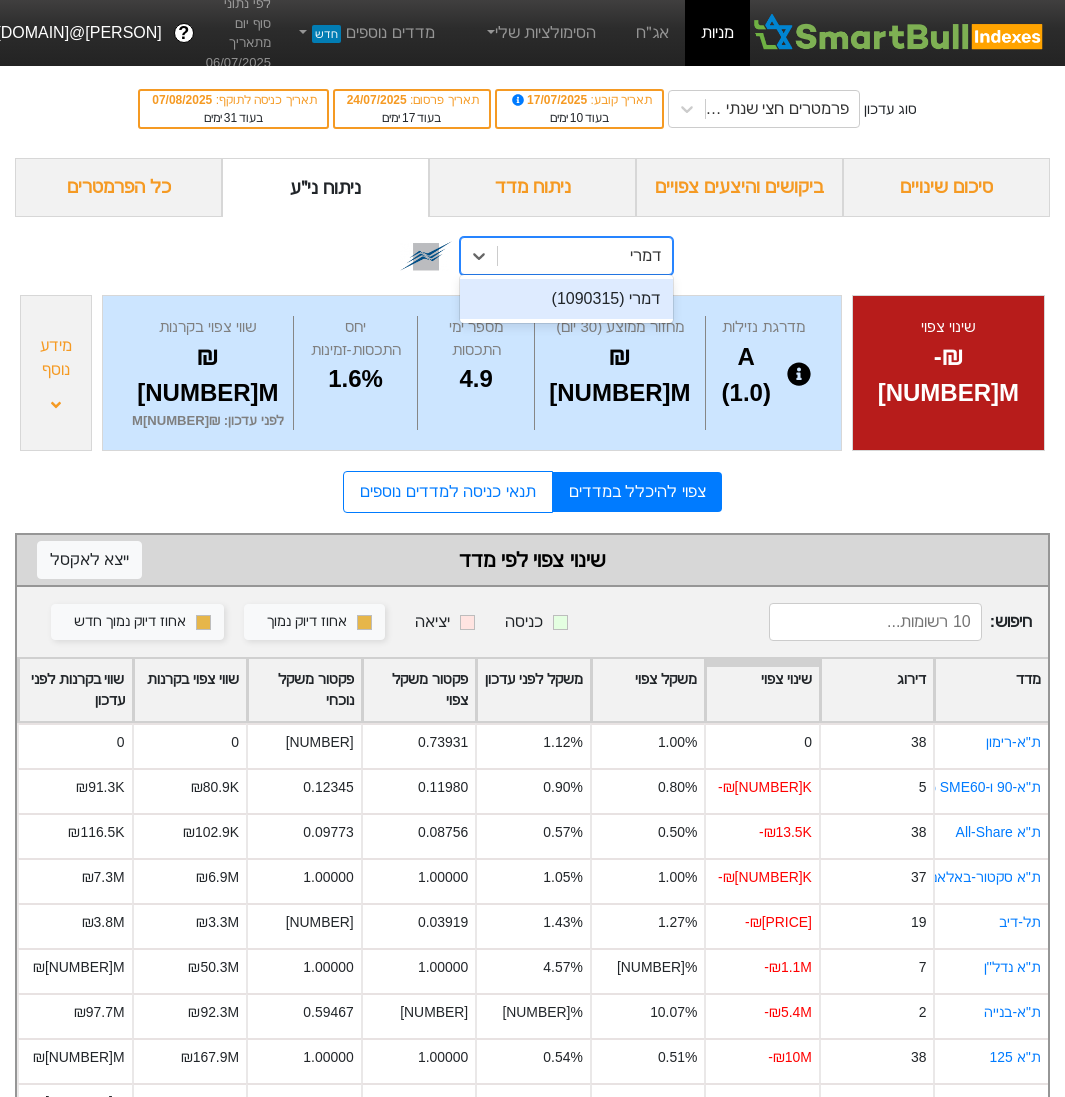 click on "דמרי (1090315)" at bounding box center (566, 299) 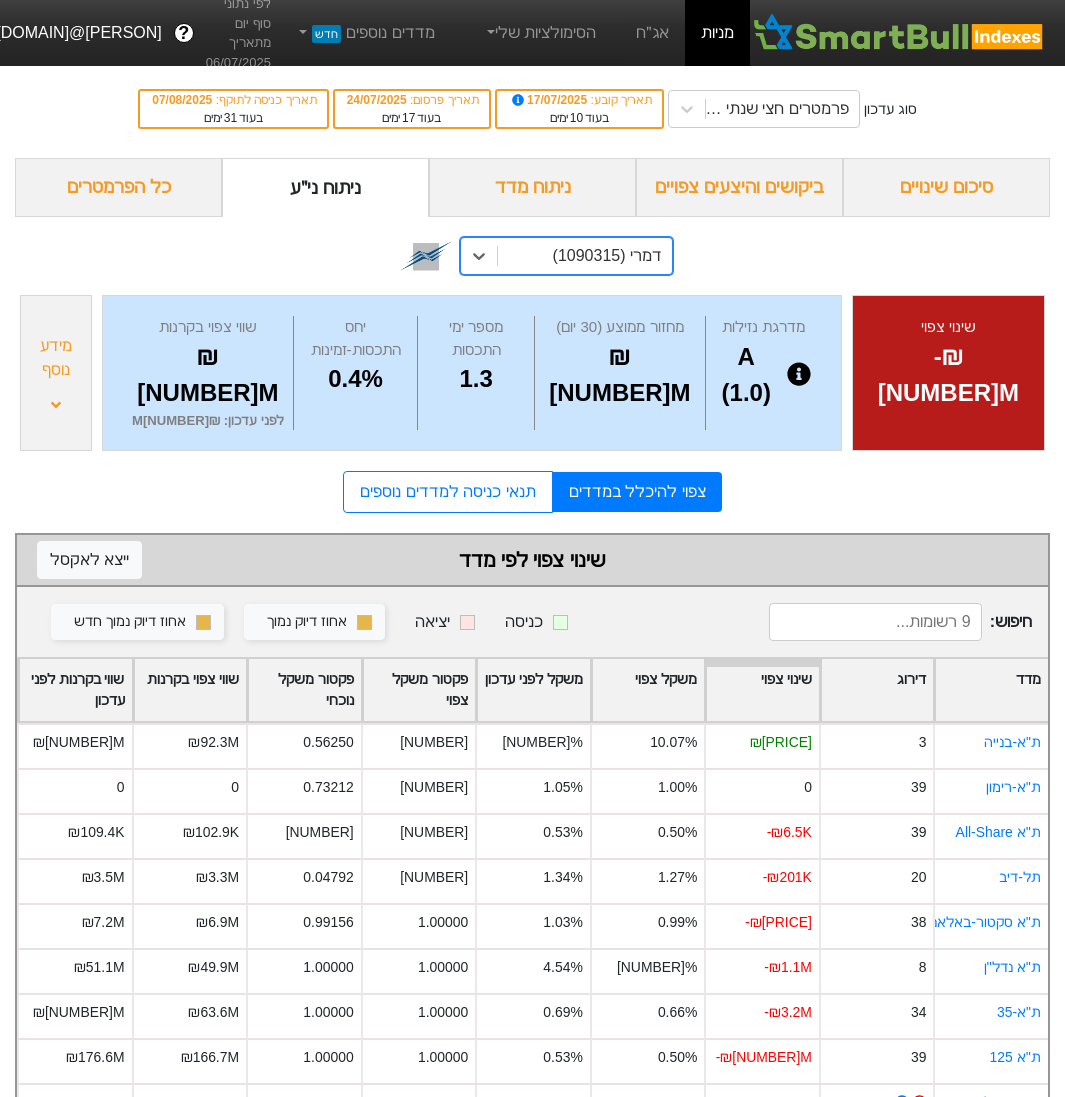 click on "דמרי (1090315)" at bounding box center [607, 256] 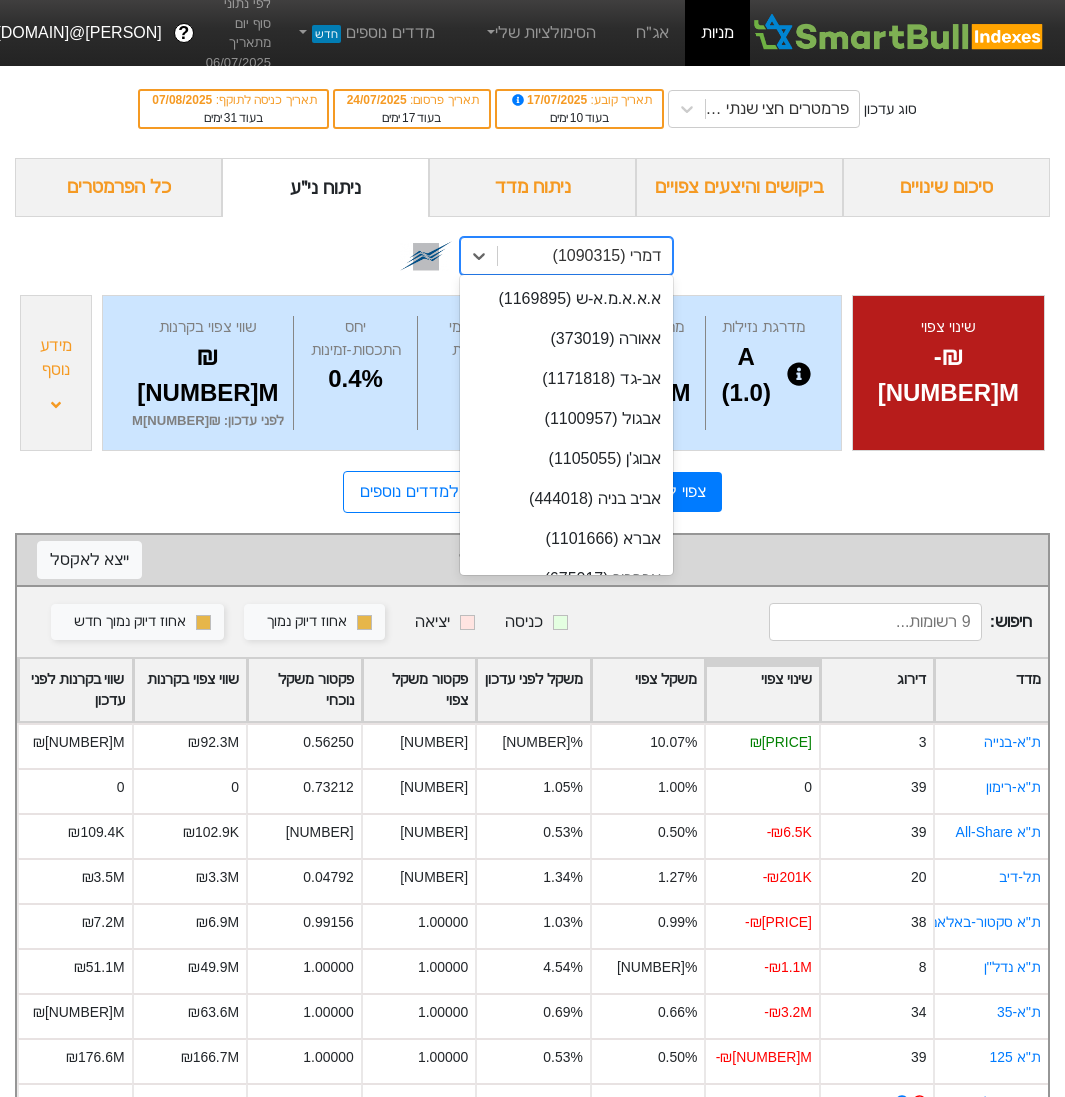 scroll, scrollTop: 7595, scrollLeft: 0, axis: vertical 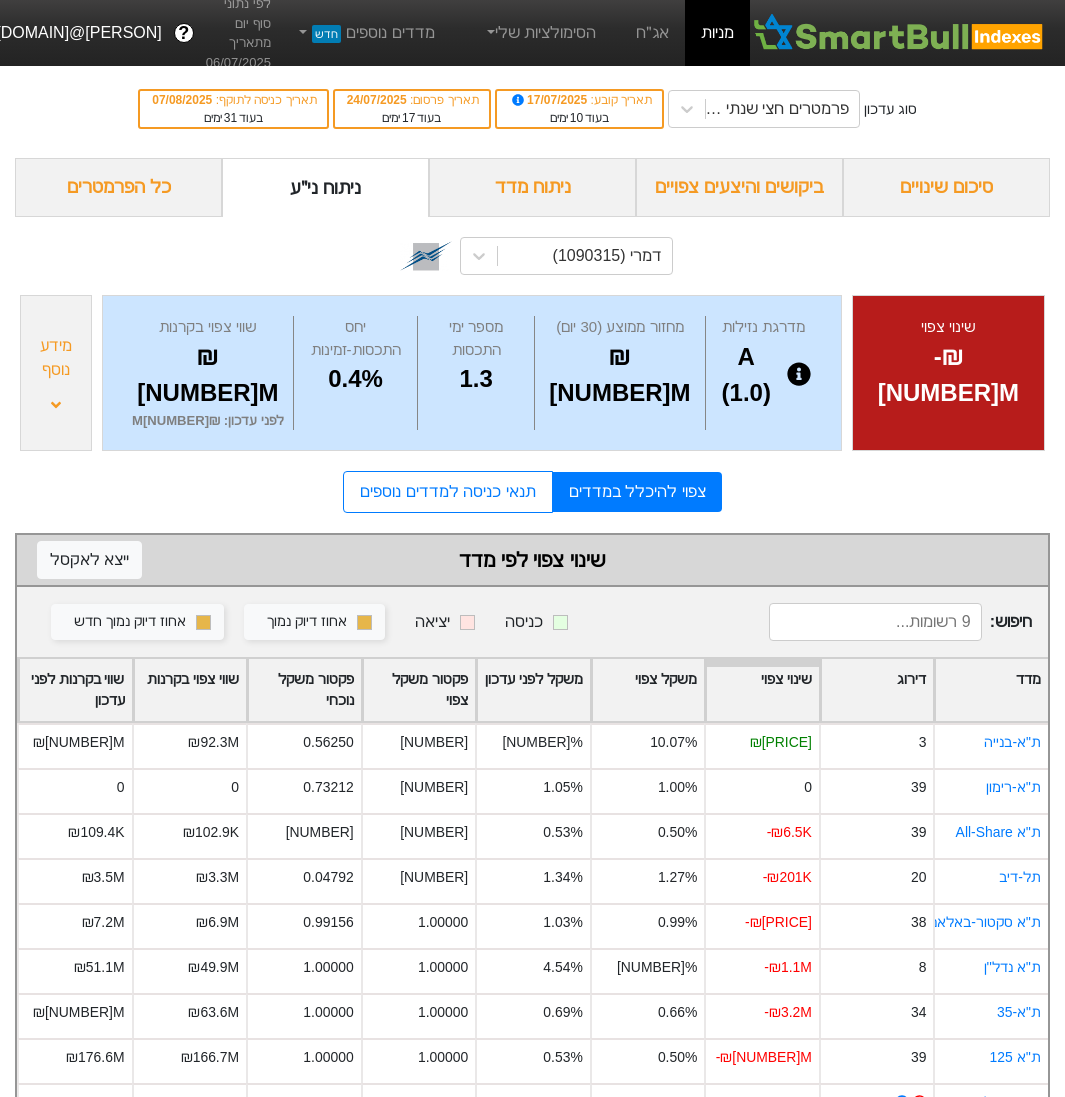click on "מידע נוסף" at bounding box center [56, 373] 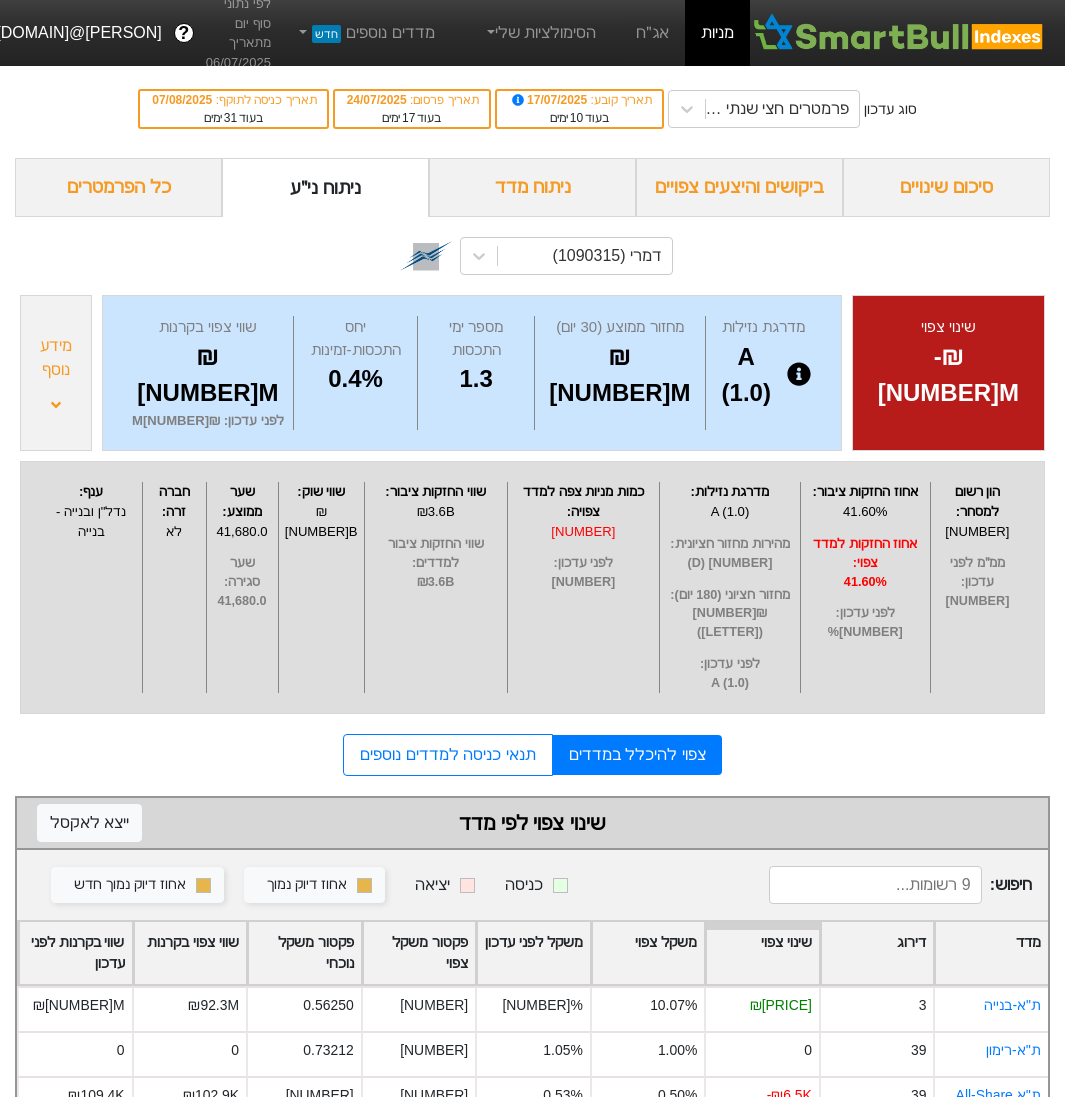 click on "מידע נוסף" at bounding box center (56, 373) 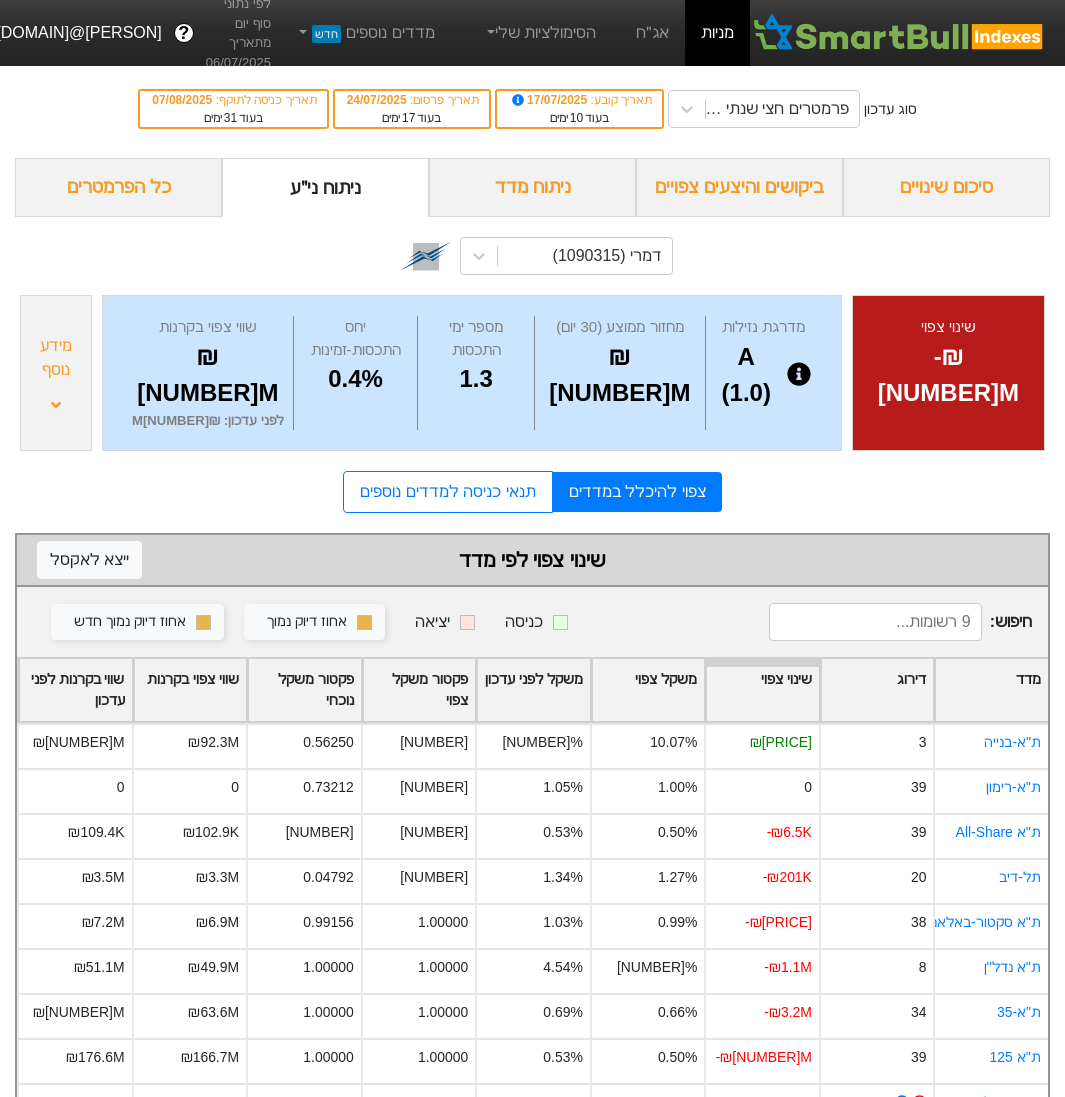 click at bounding box center [56, 405] 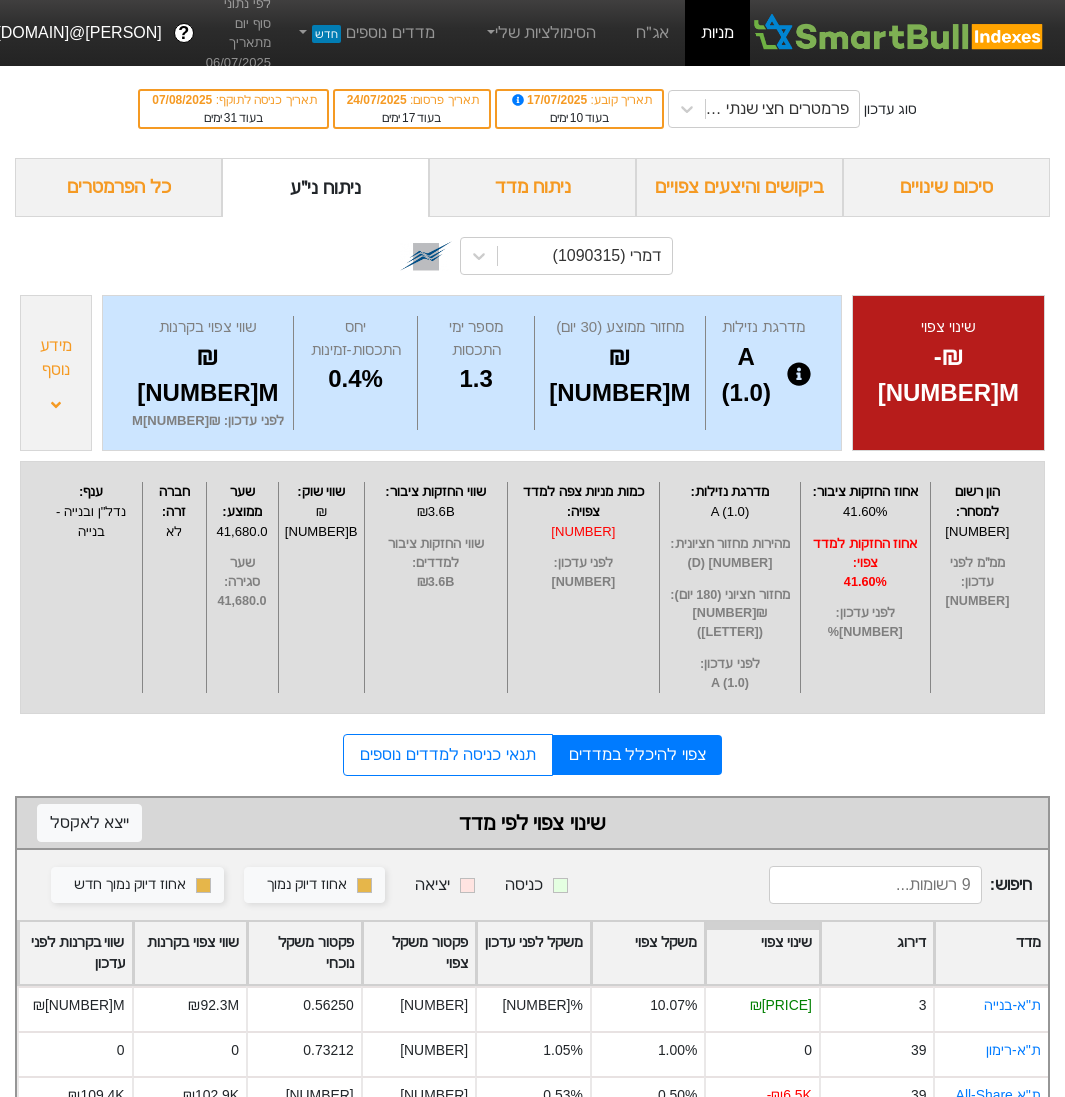 click at bounding box center (56, 405) 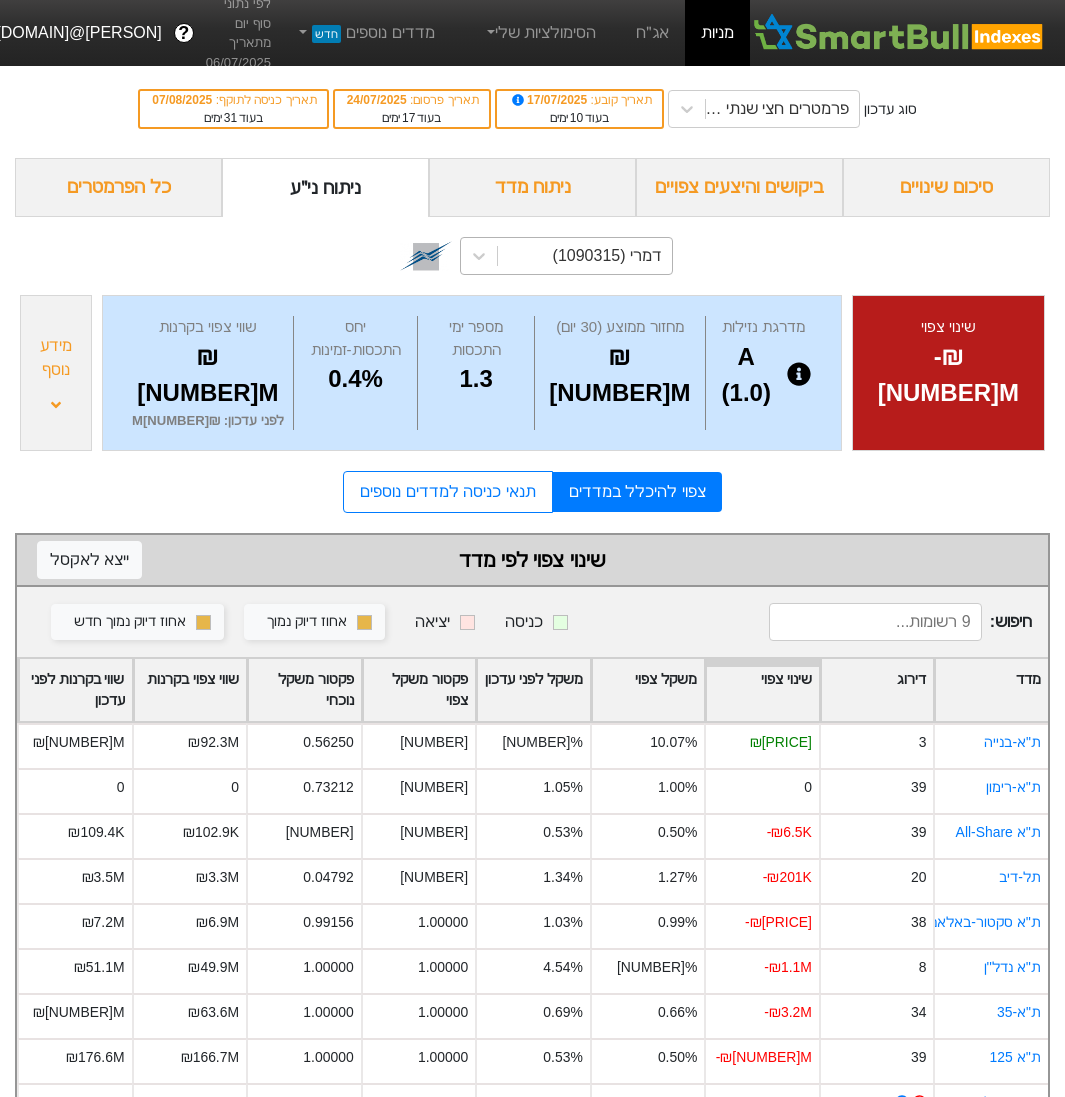 click on "דמרי (1090315)" at bounding box center [607, 256] 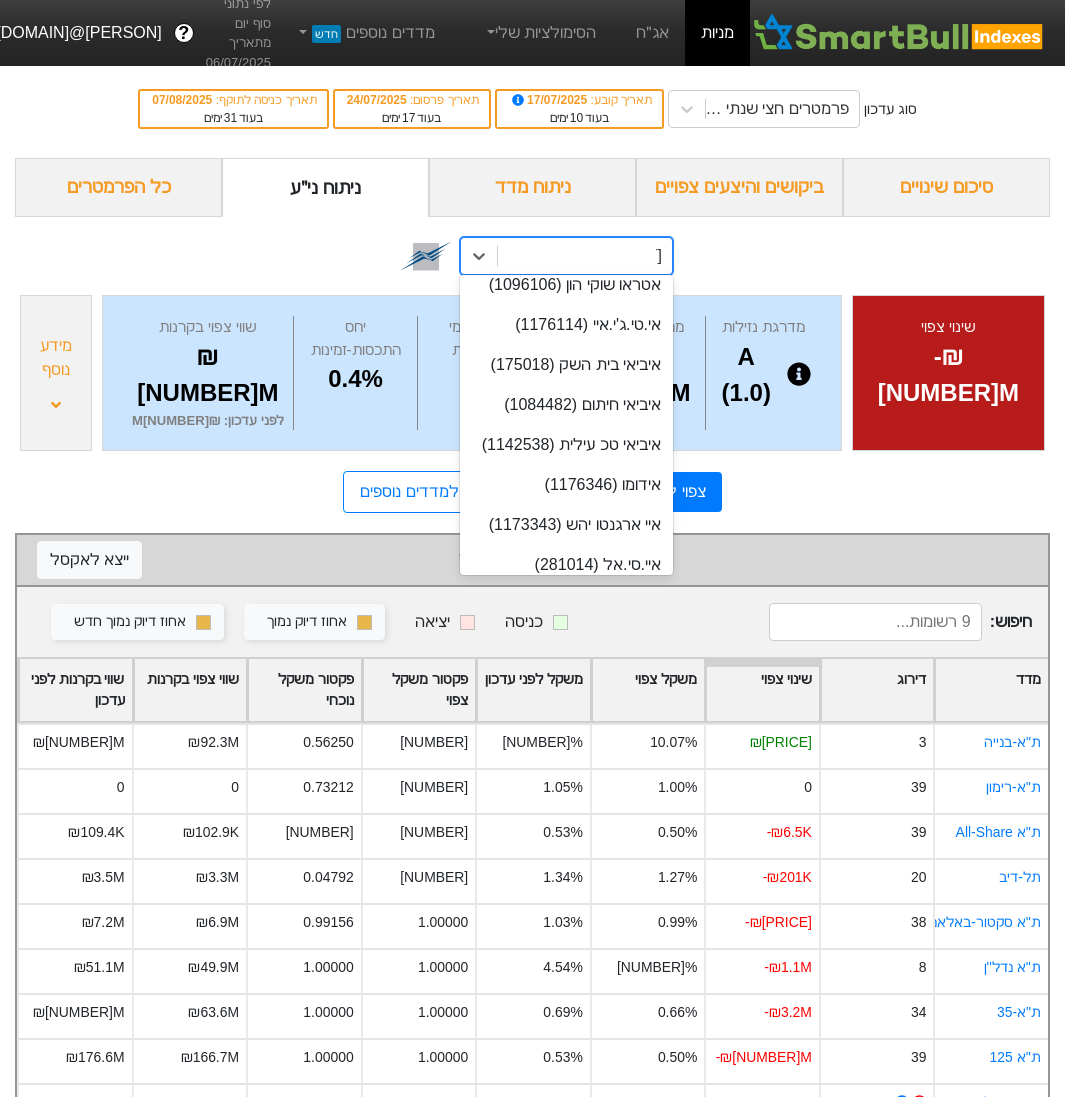 scroll, scrollTop: 0, scrollLeft: 0, axis: both 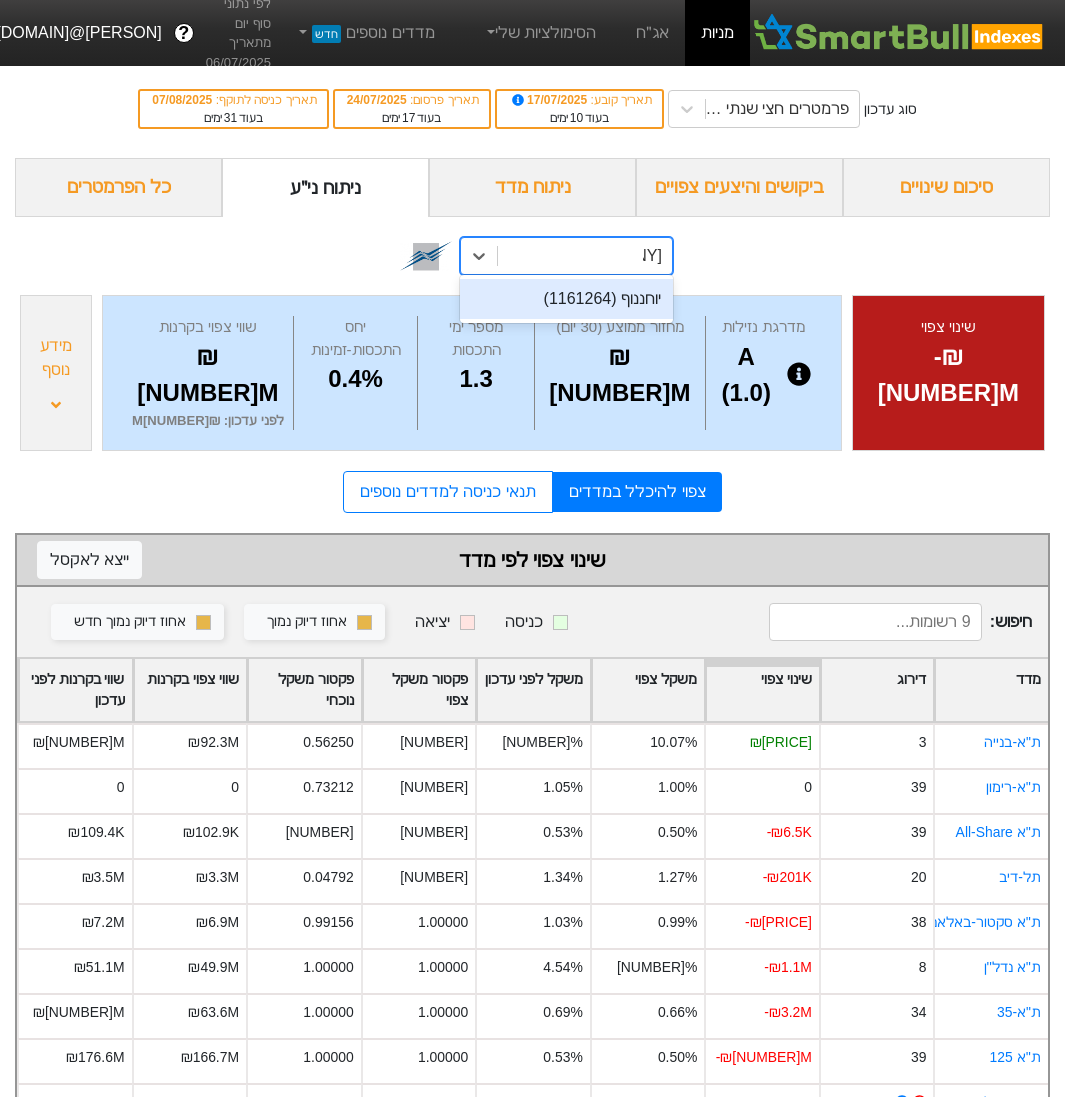 click on "יוחננוף (1161264)" at bounding box center [566, 299] 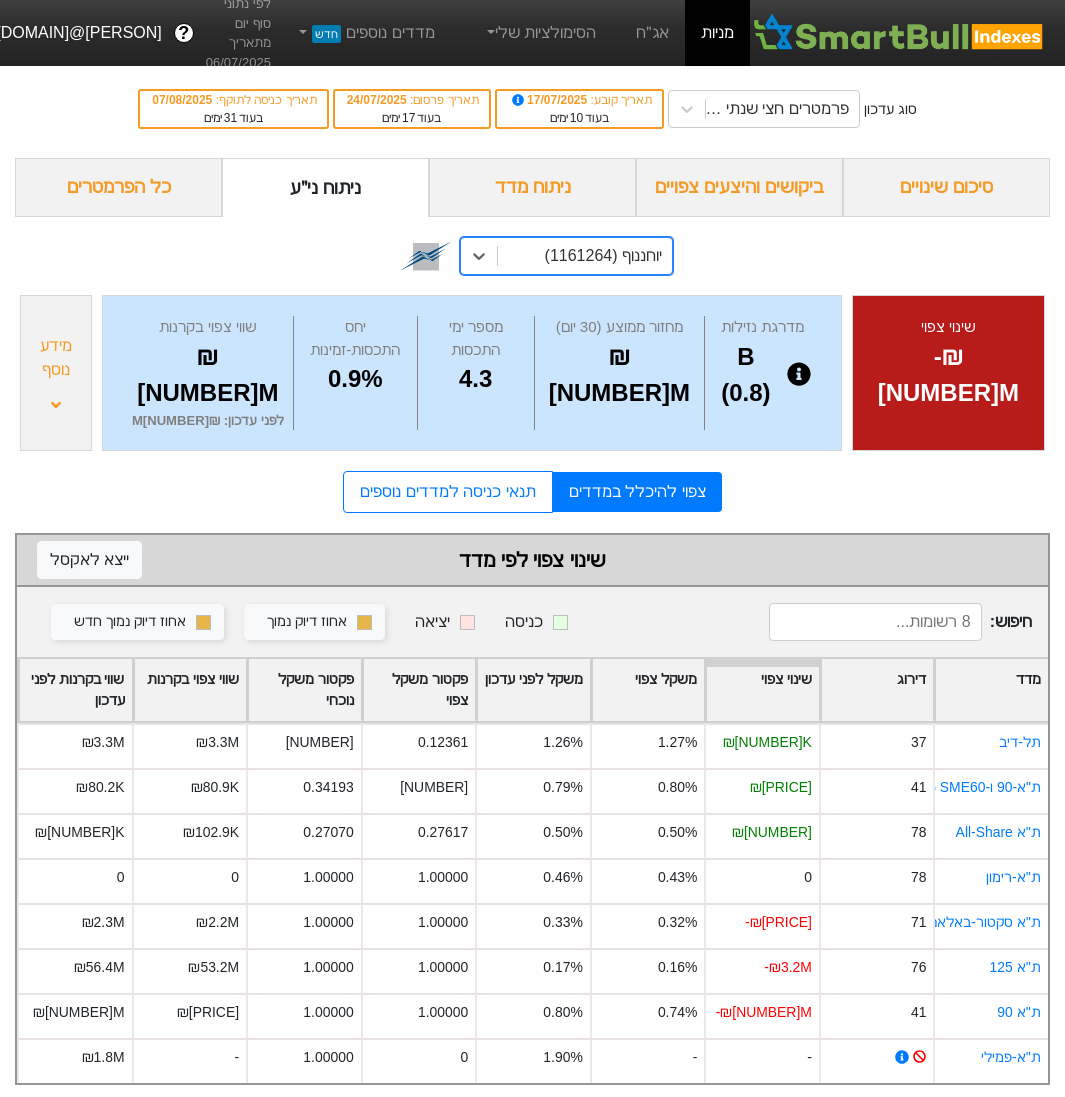 click on "מידע נוסף" at bounding box center (56, 373) 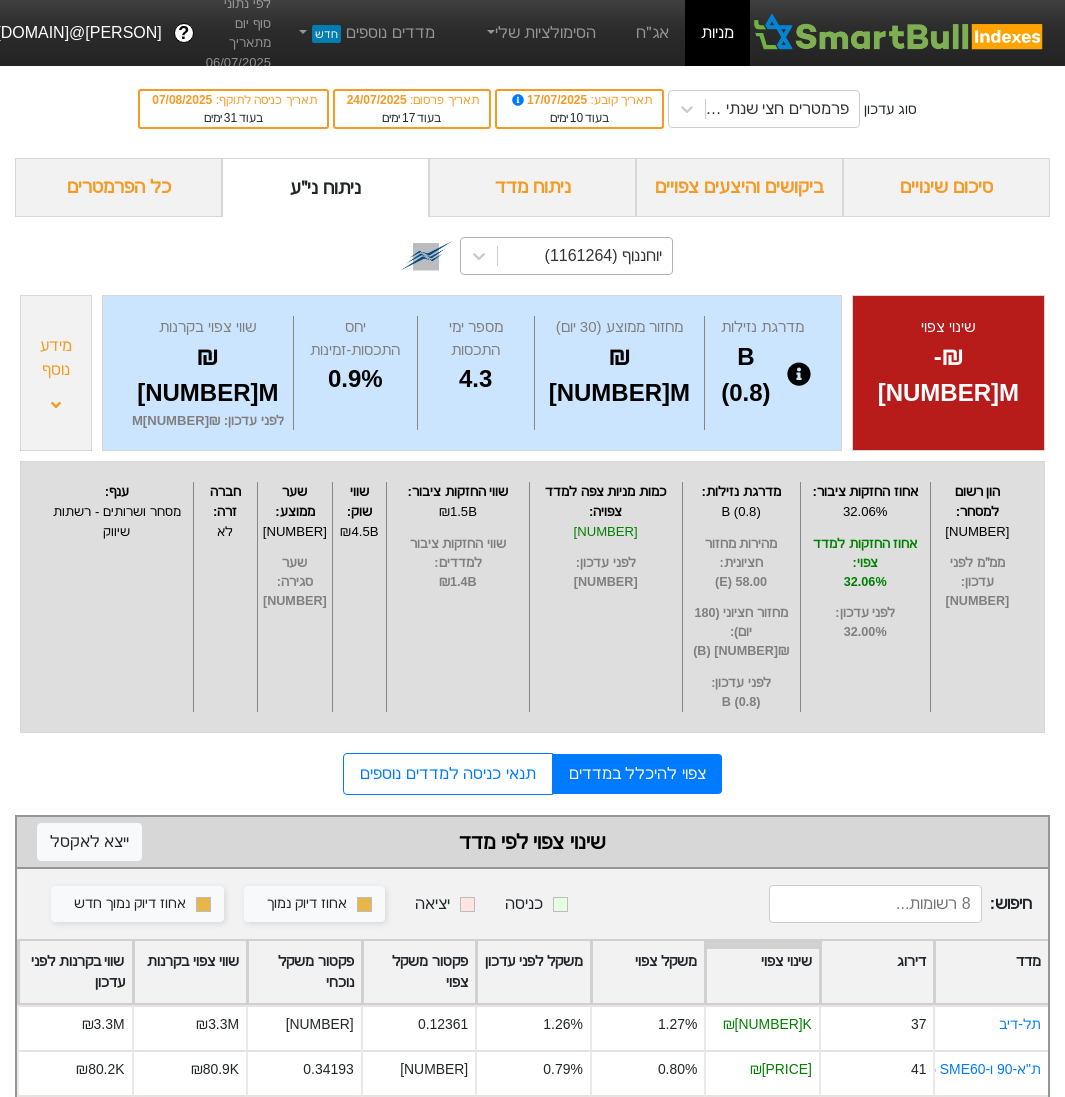 click on "מידע נוסף" at bounding box center (56, 373) 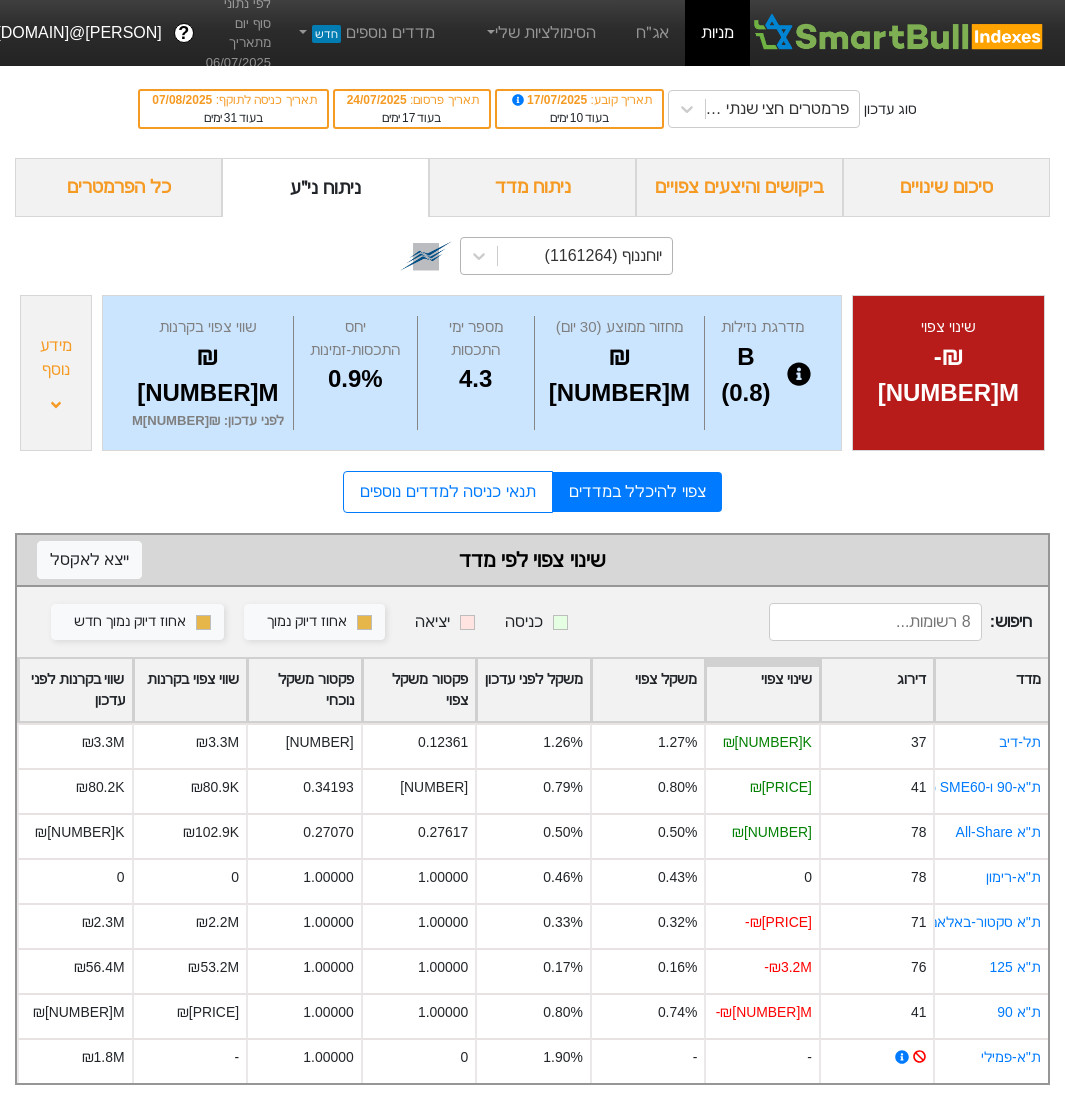 click on "יוחננוף (1161264)" at bounding box center [603, 256] 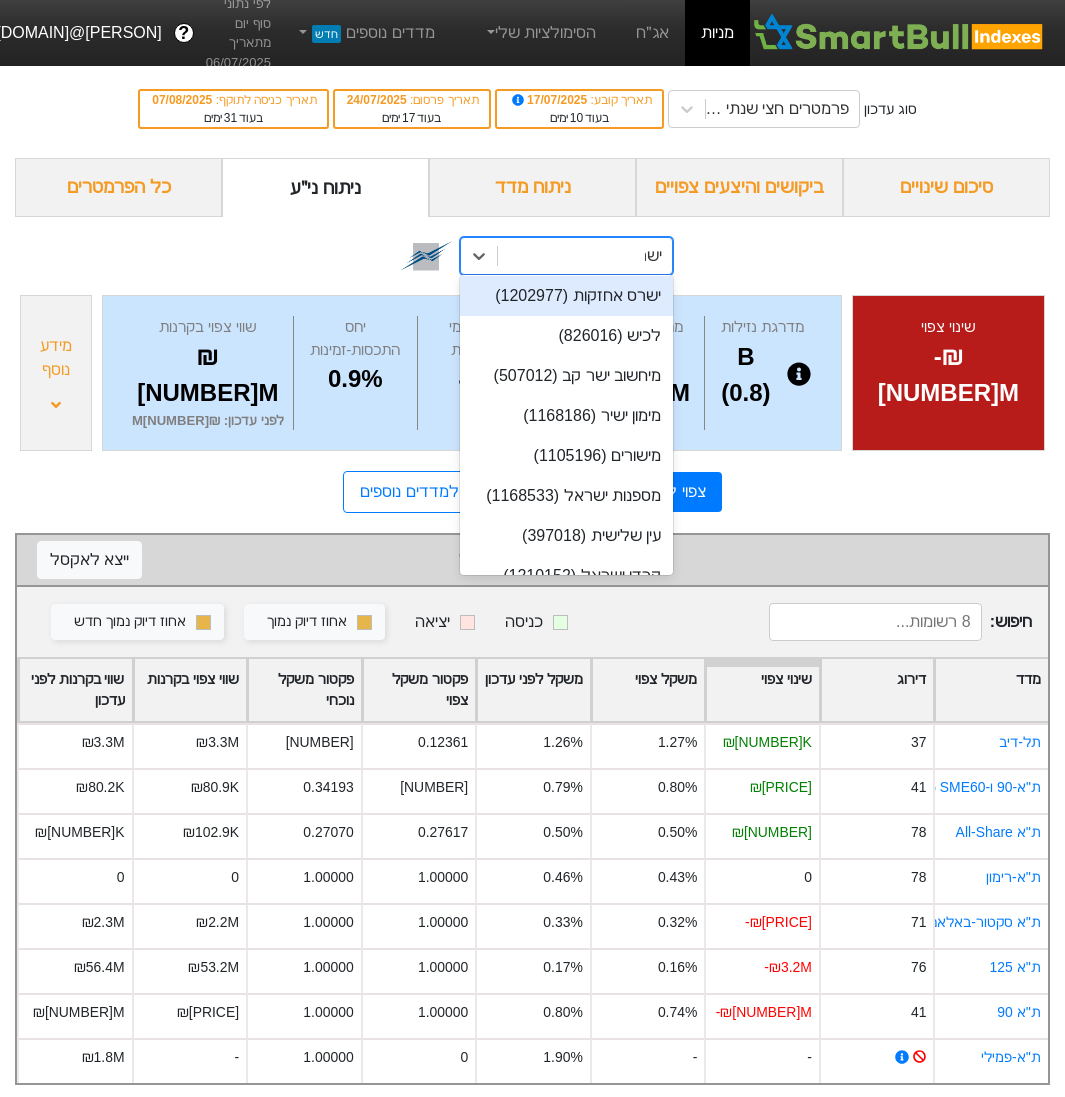 scroll, scrollTop: 188, scrollLeft: 0, axis: vertical 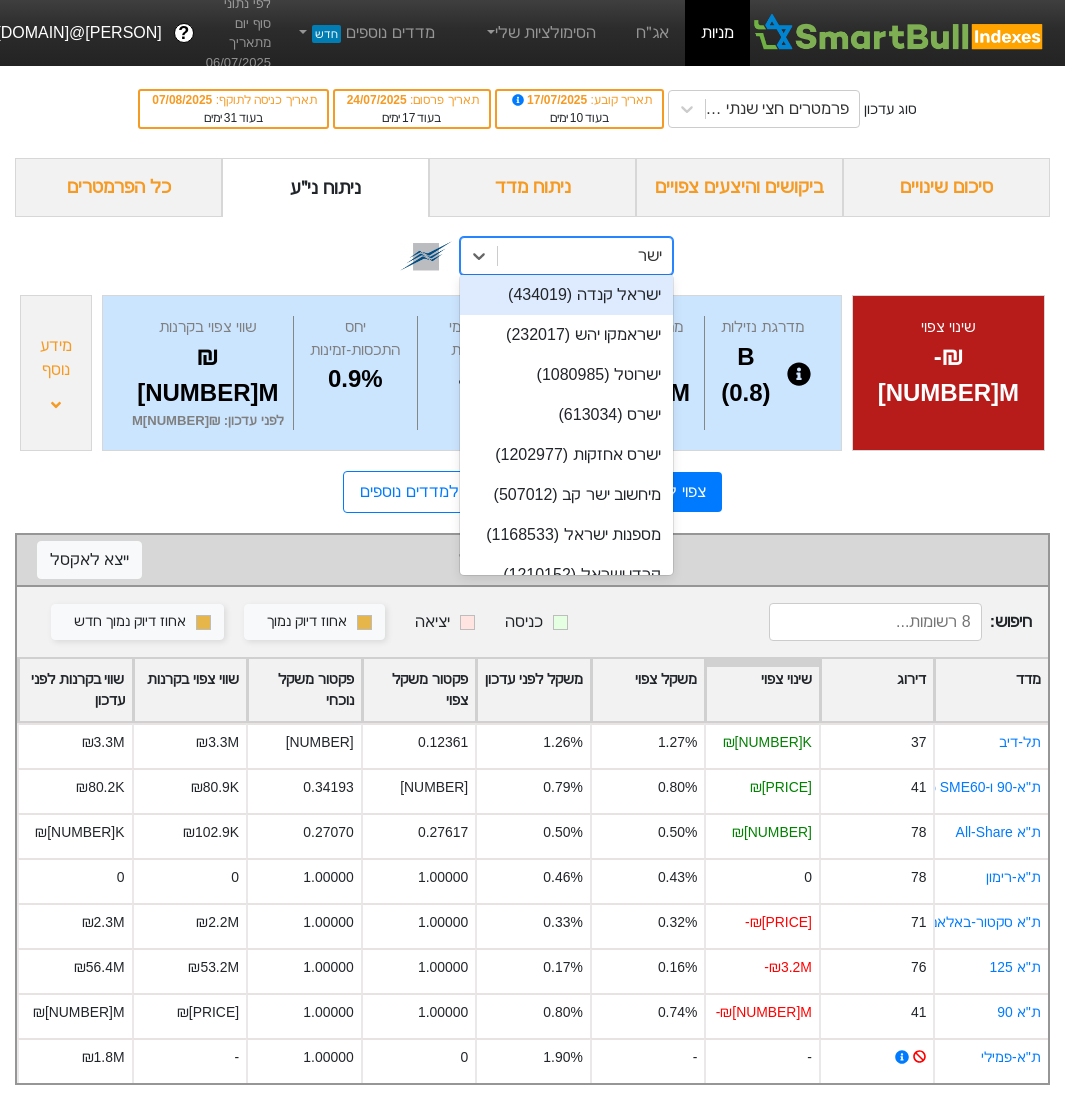 click on "ישר" at bounding box center [649, 256] 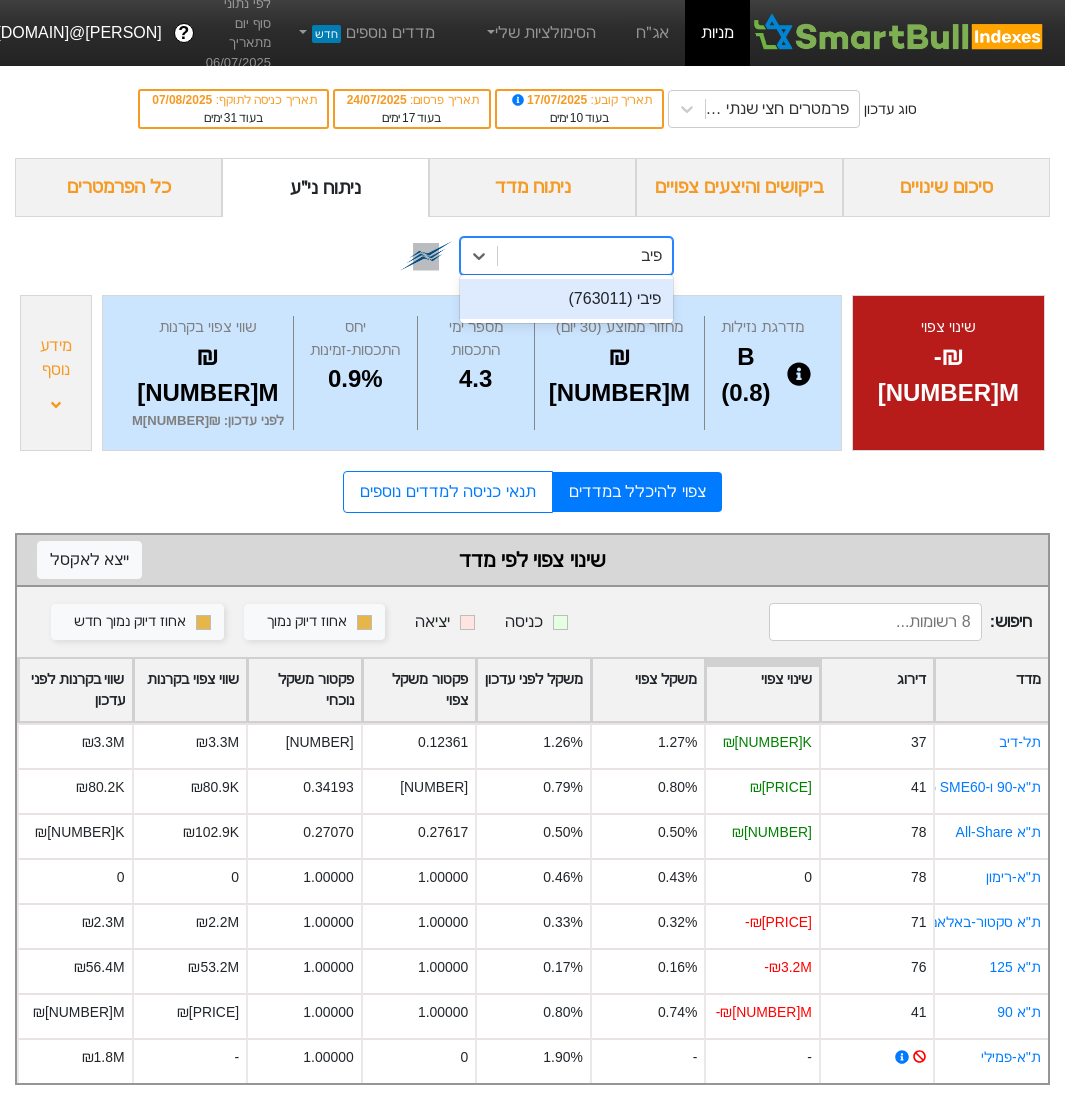 scroll, scrollTop: 0, scrollLeft: 0, axis: both 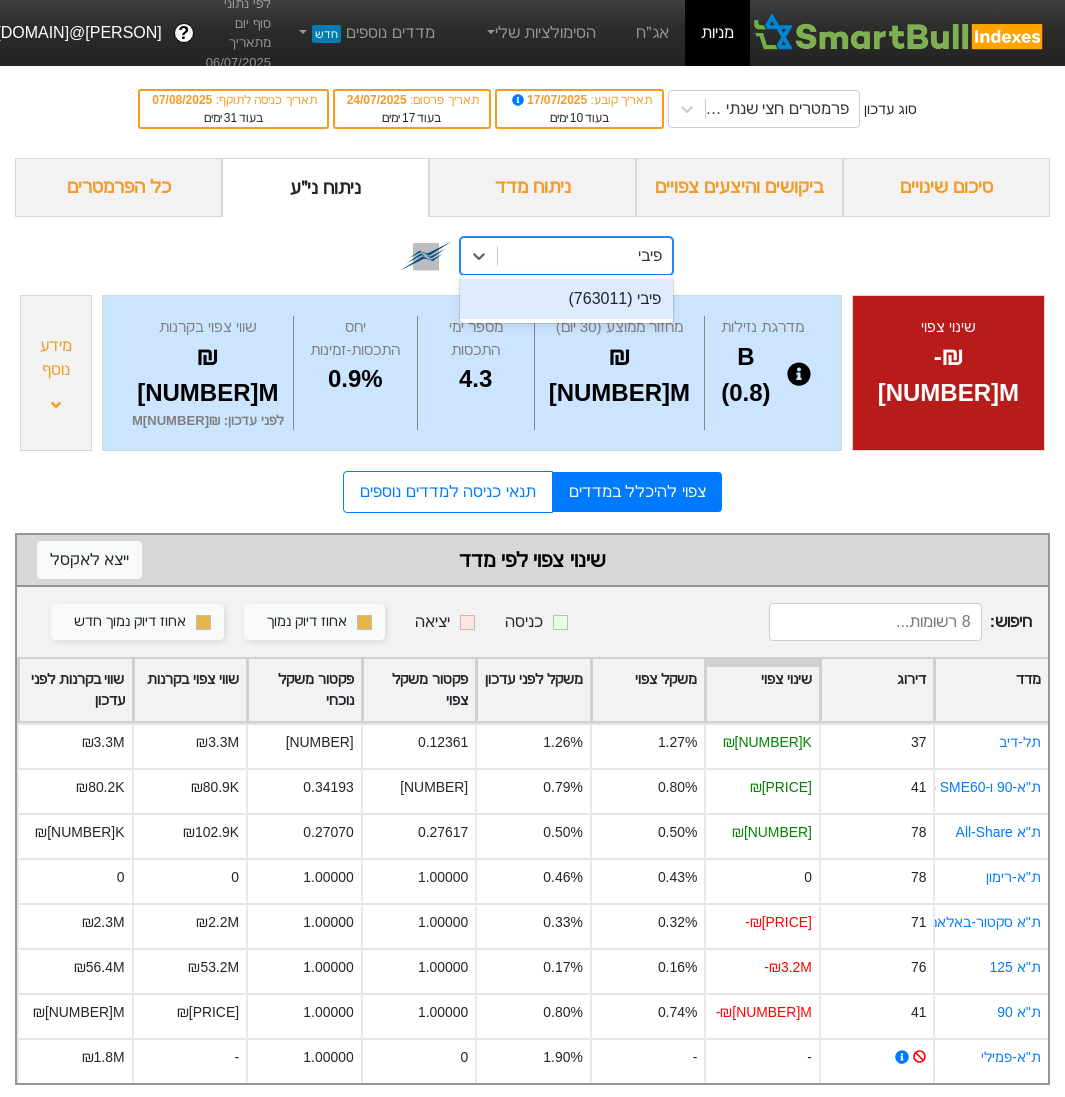 click on "פיבי (763011)" at bounding box center (566, 299) 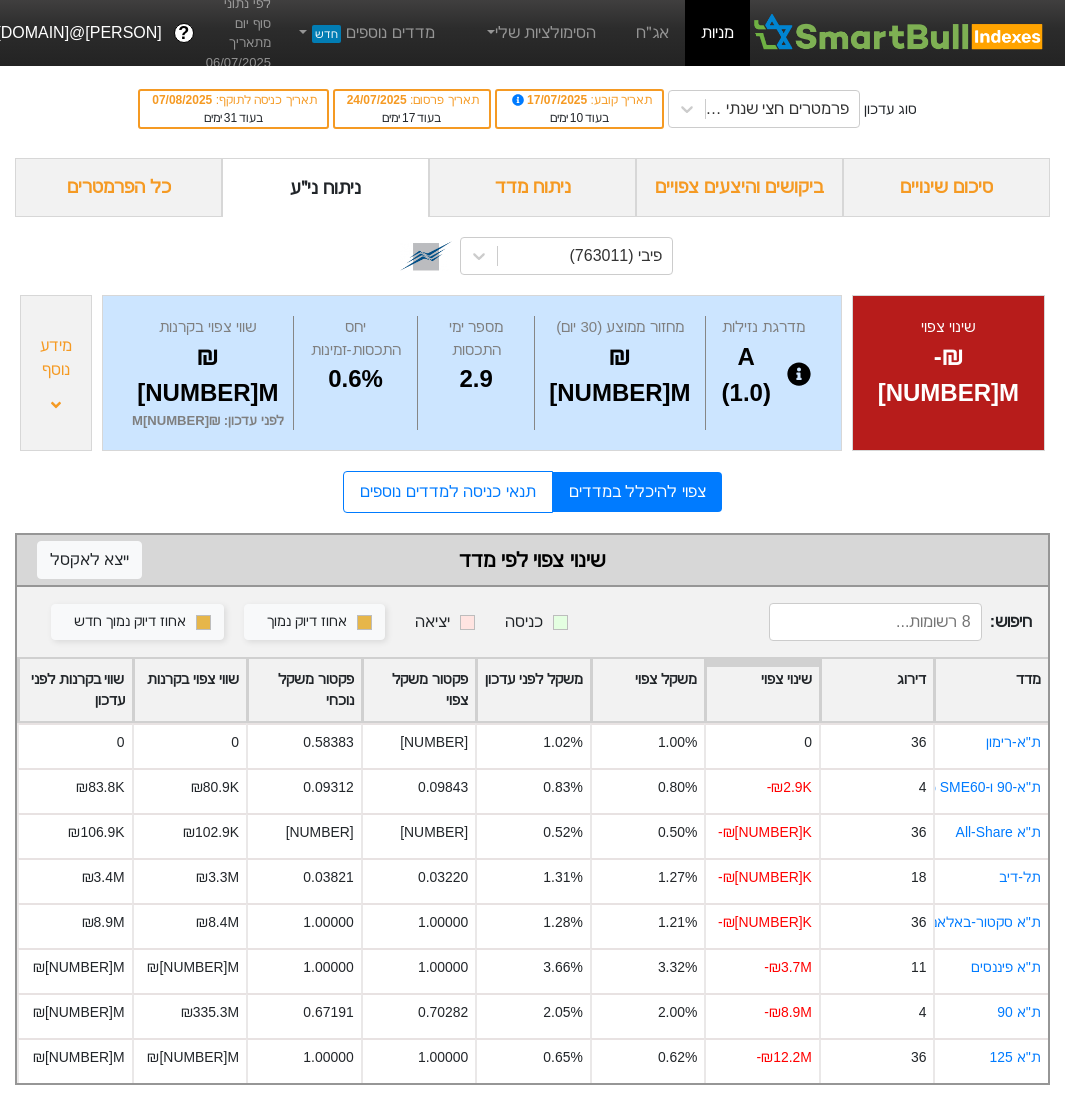 click at bounding box center (56, 404) 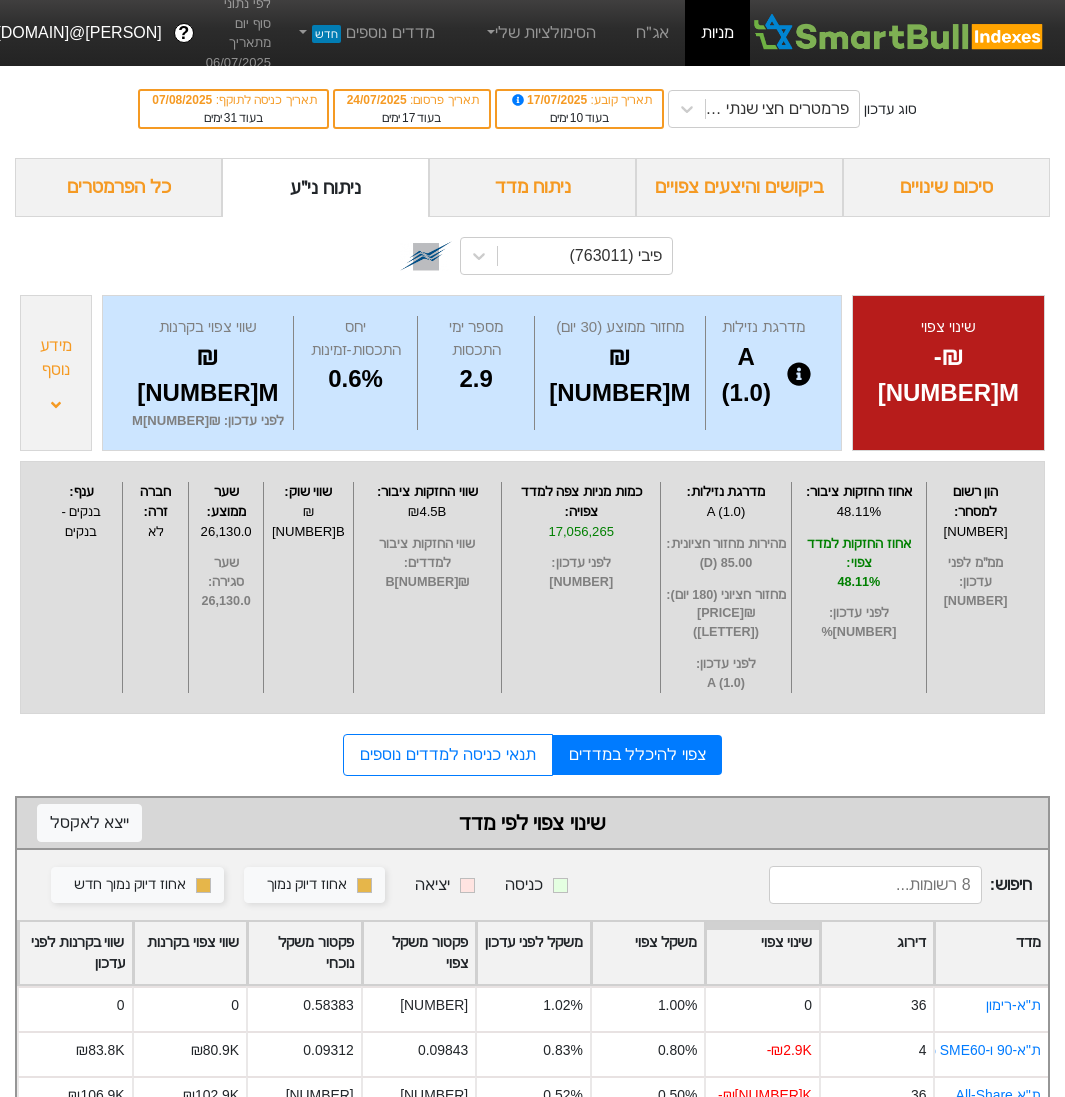 click at bounding box center (56, 404) 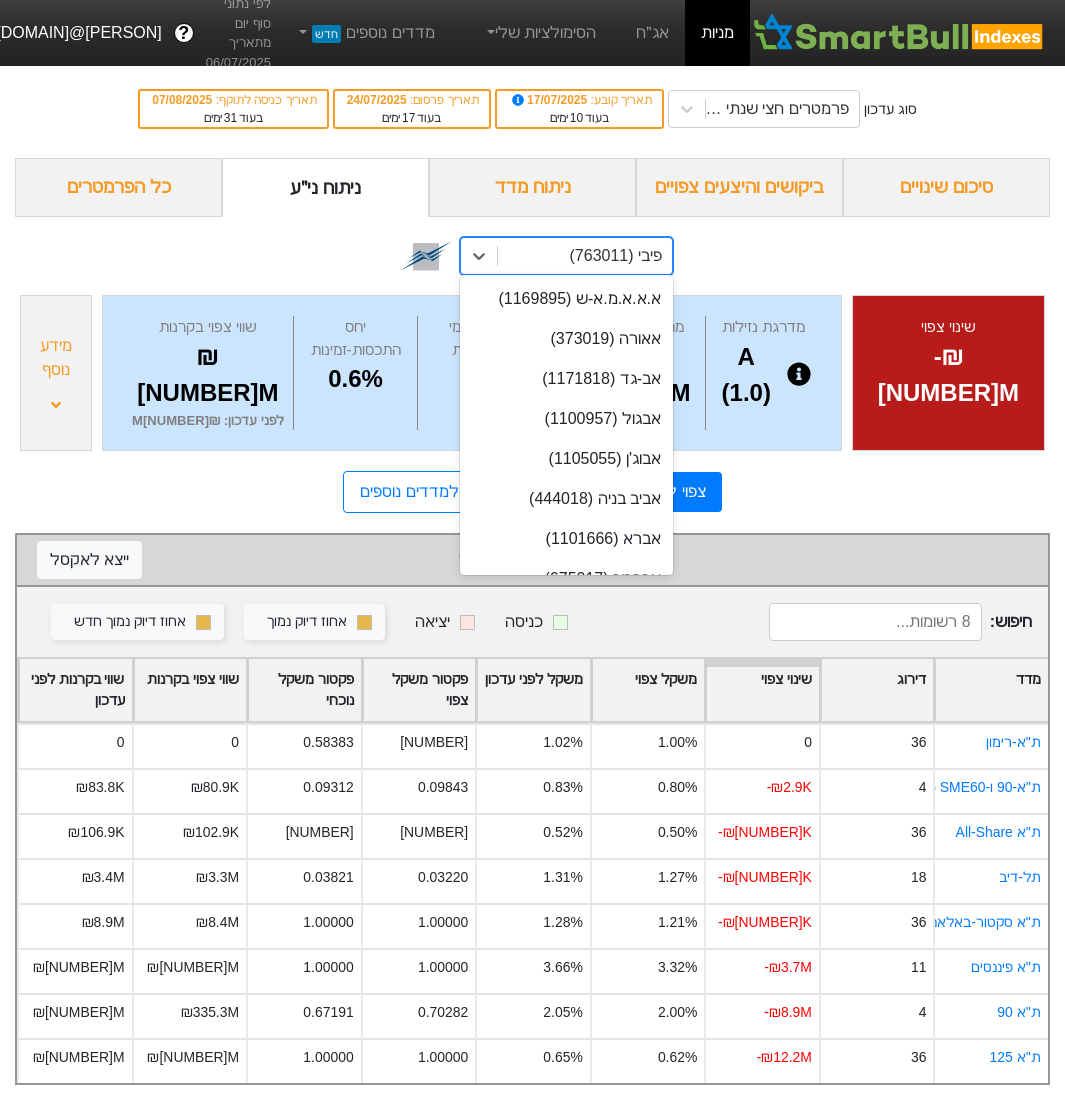 click on "פיבי (763011)" at bounding box center (616, 256) 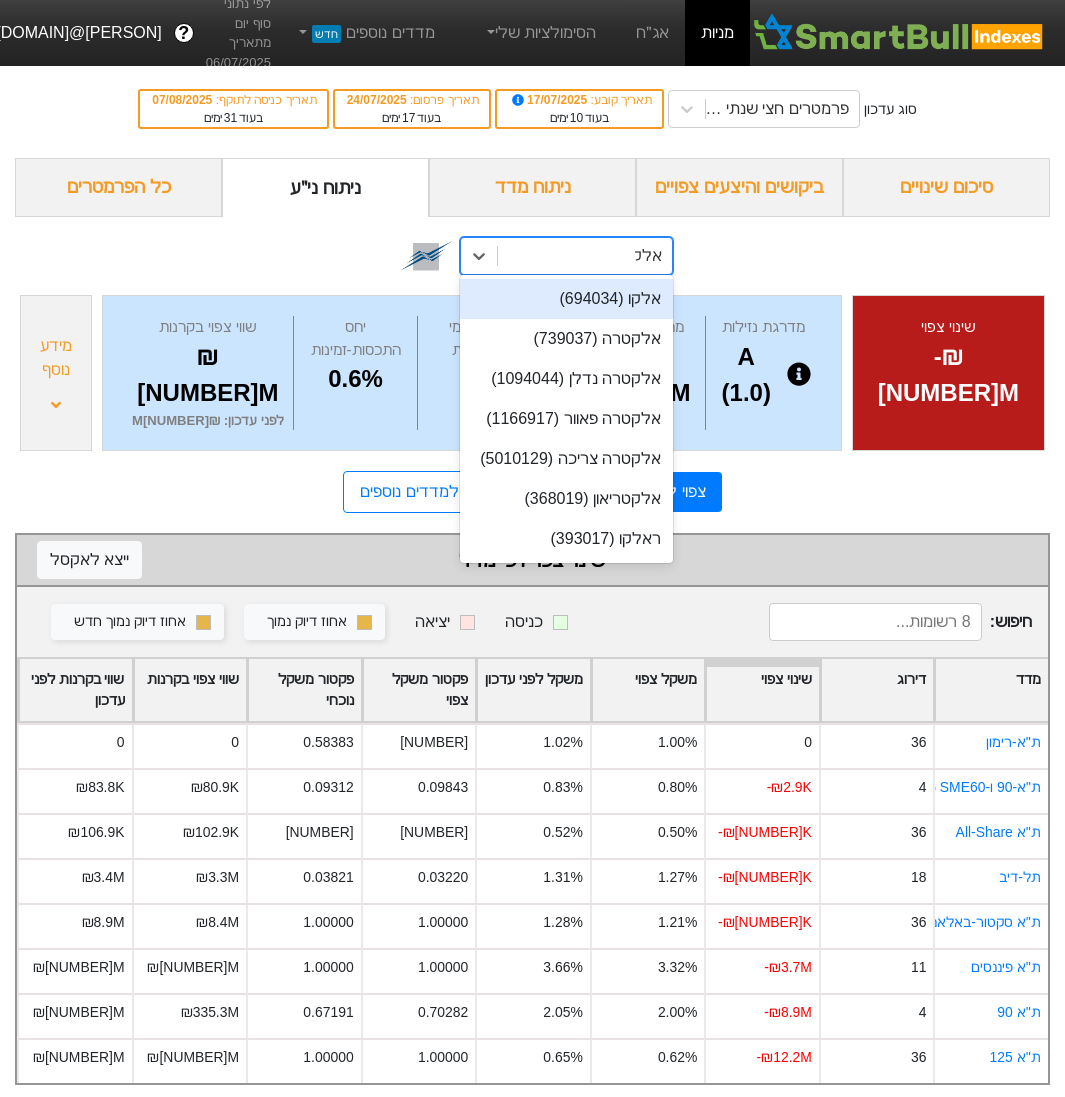 scroll, scrollTop: 0, scrollLeft: 0, axis: both 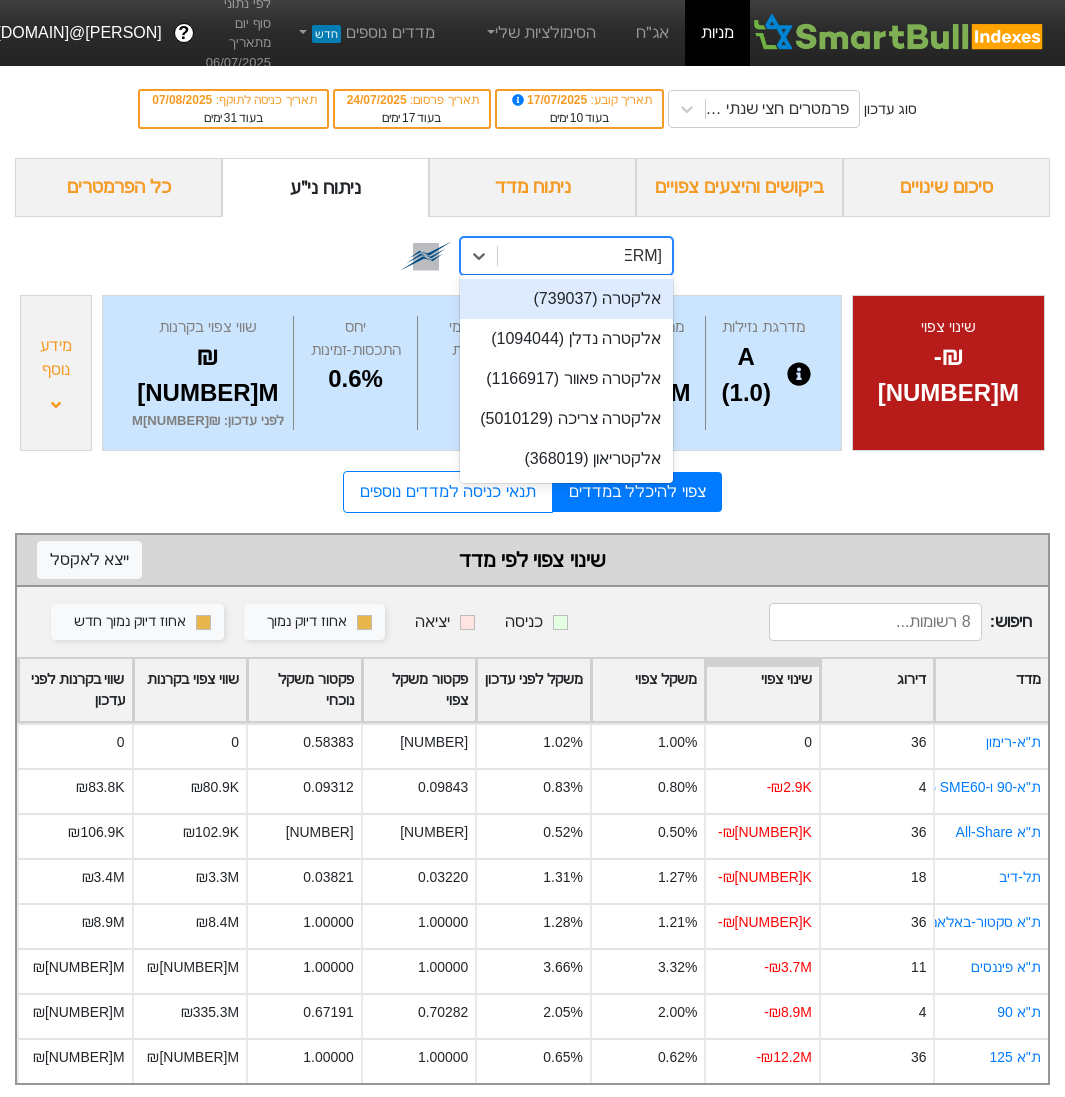 click on "אלקטרה (739037)" at bounding box center (566, 299) 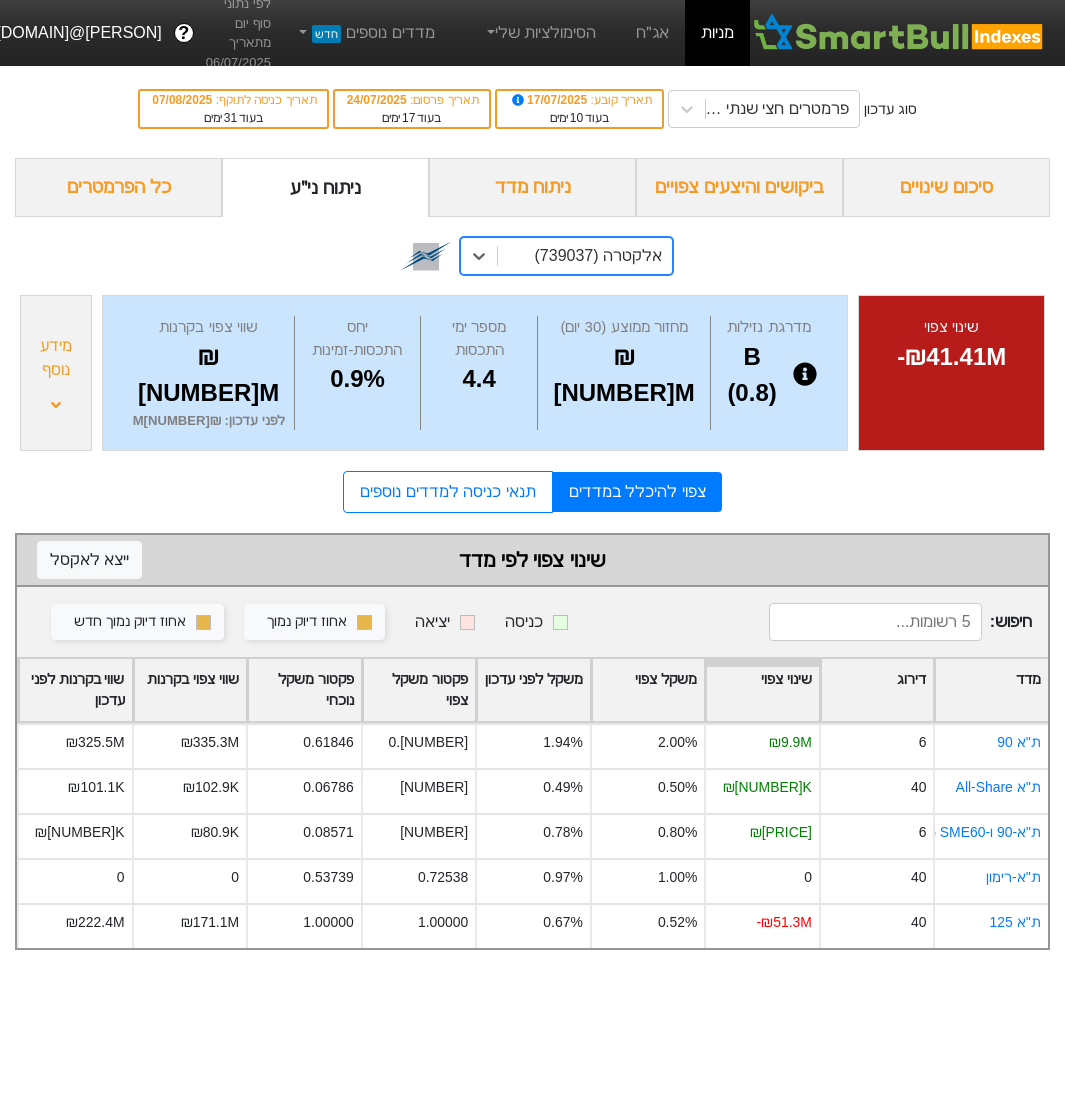 click on "מידע נוסף" at bounding box center (56, 358) 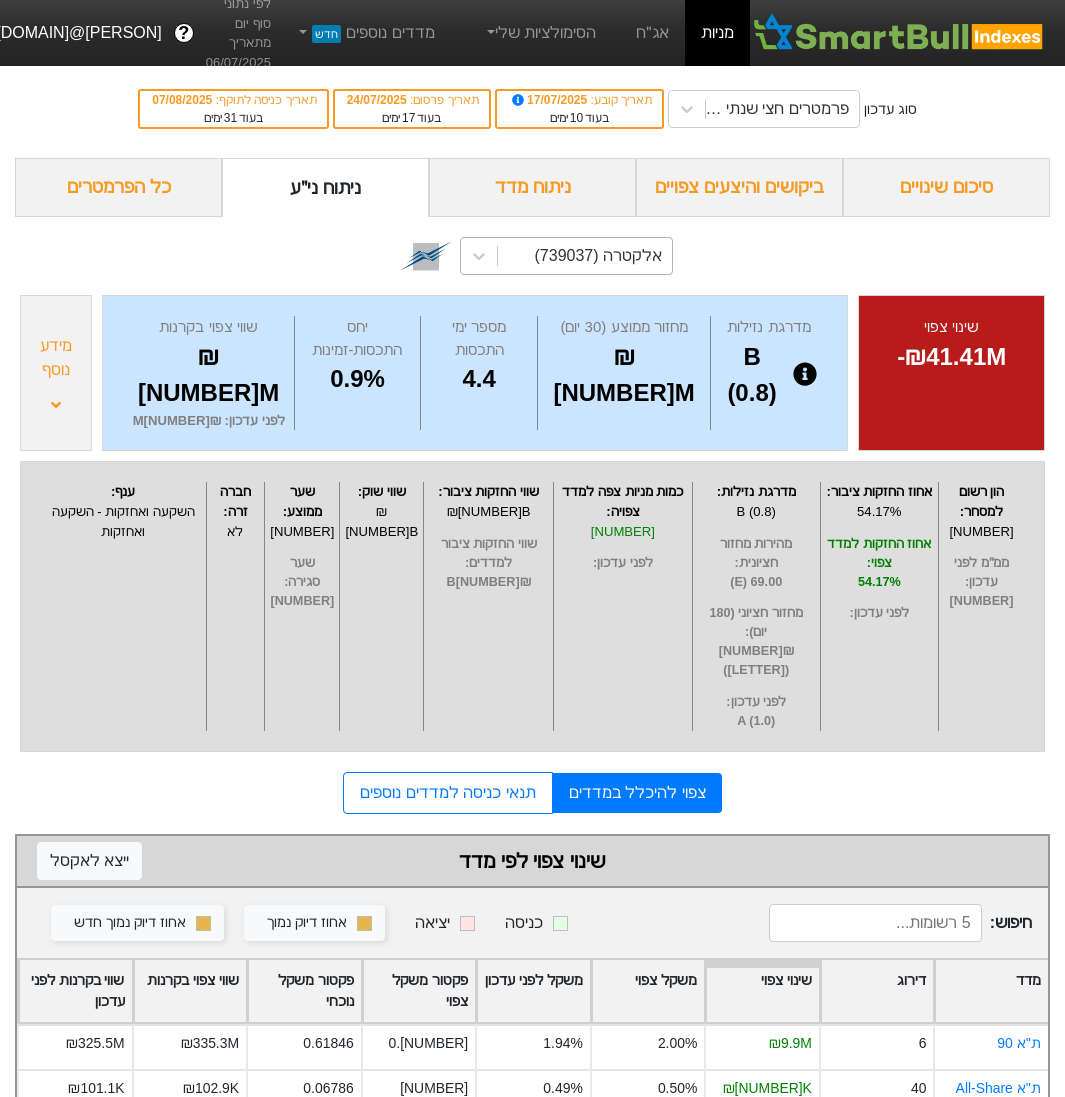 click on "מידע נוסף" at bounding box center [56, 358] 